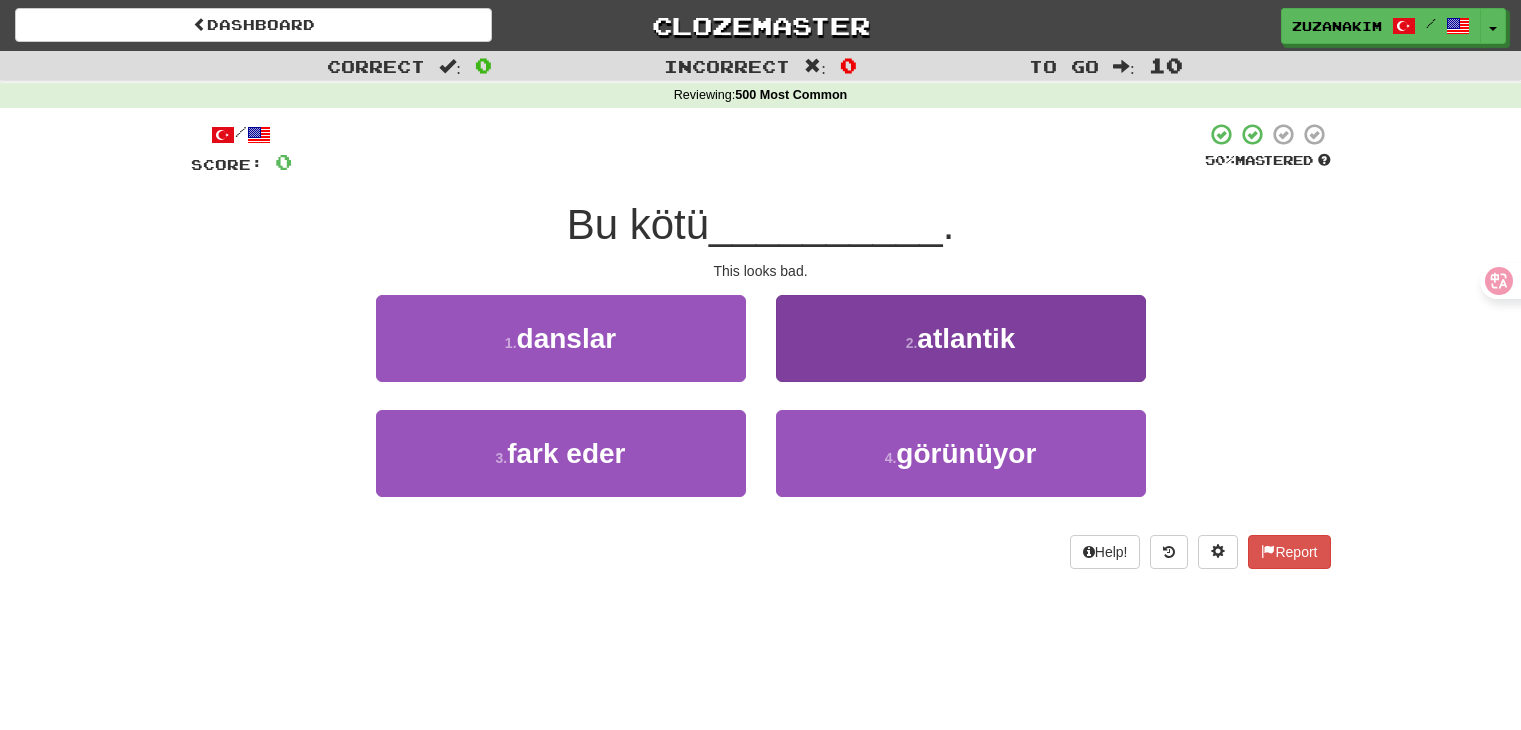 scroll, scrollTop: 0, scrollLeft: 0, axis: both 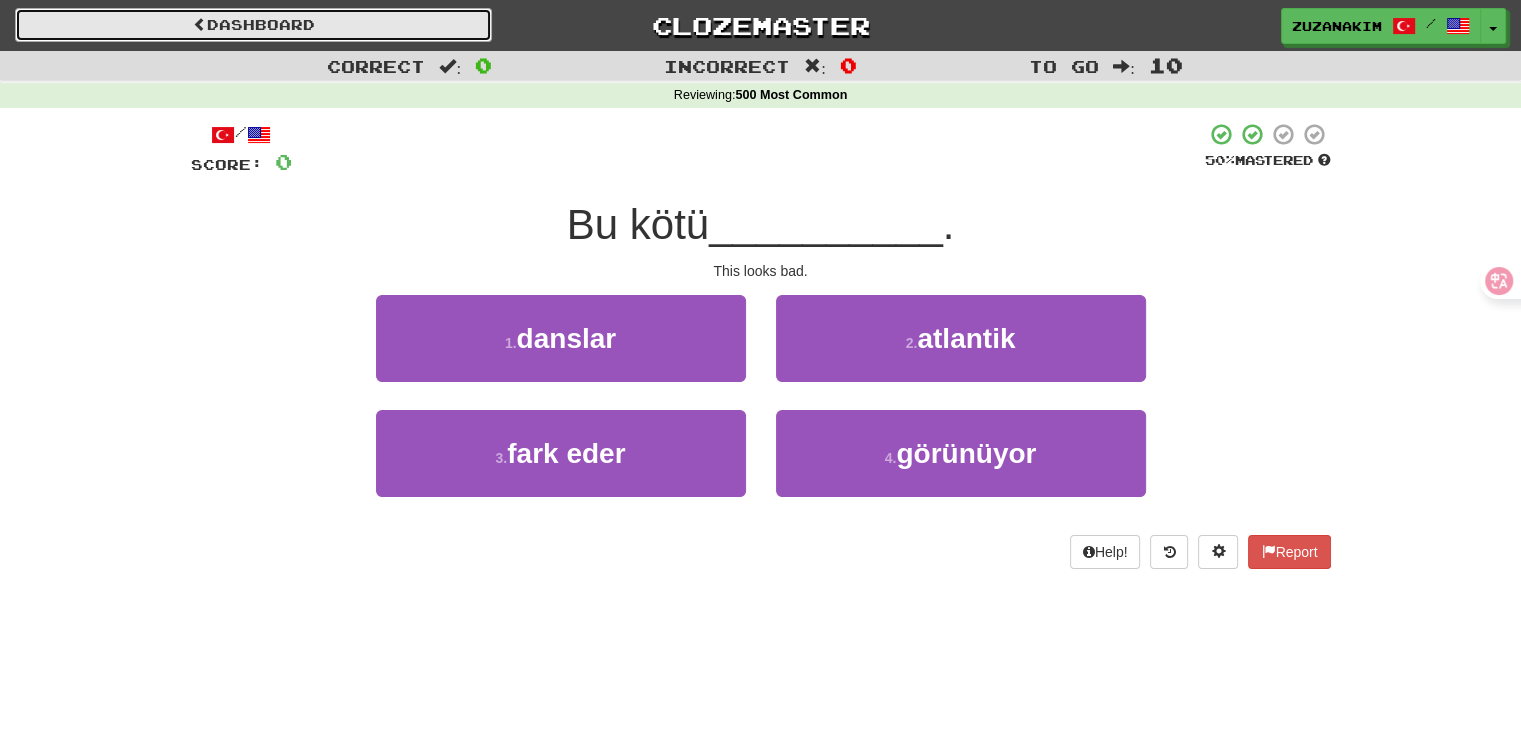 click on "Dashboard" at bounding box center (253, 25) 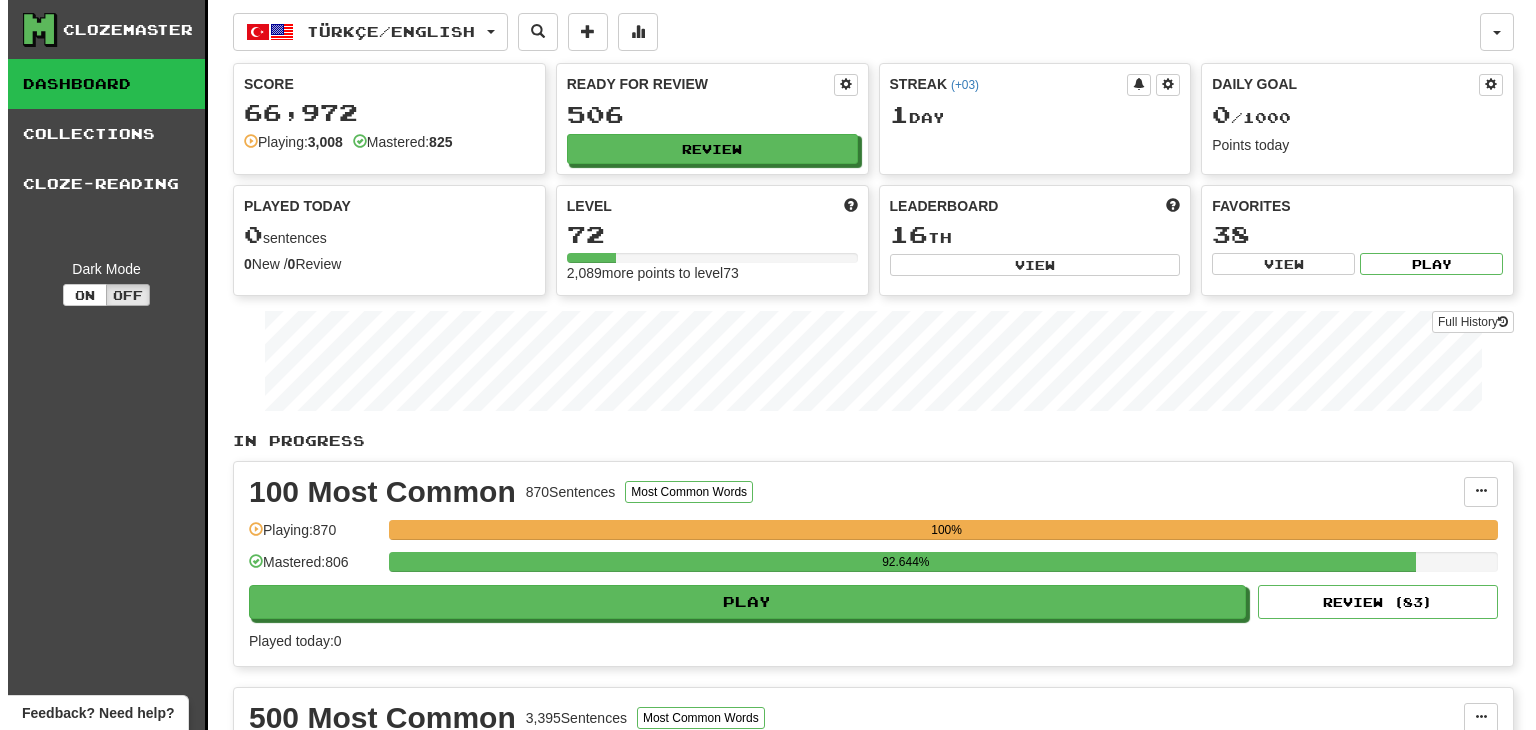 scroll, scrollTop: 0, scrollLeft: 0, axis: both 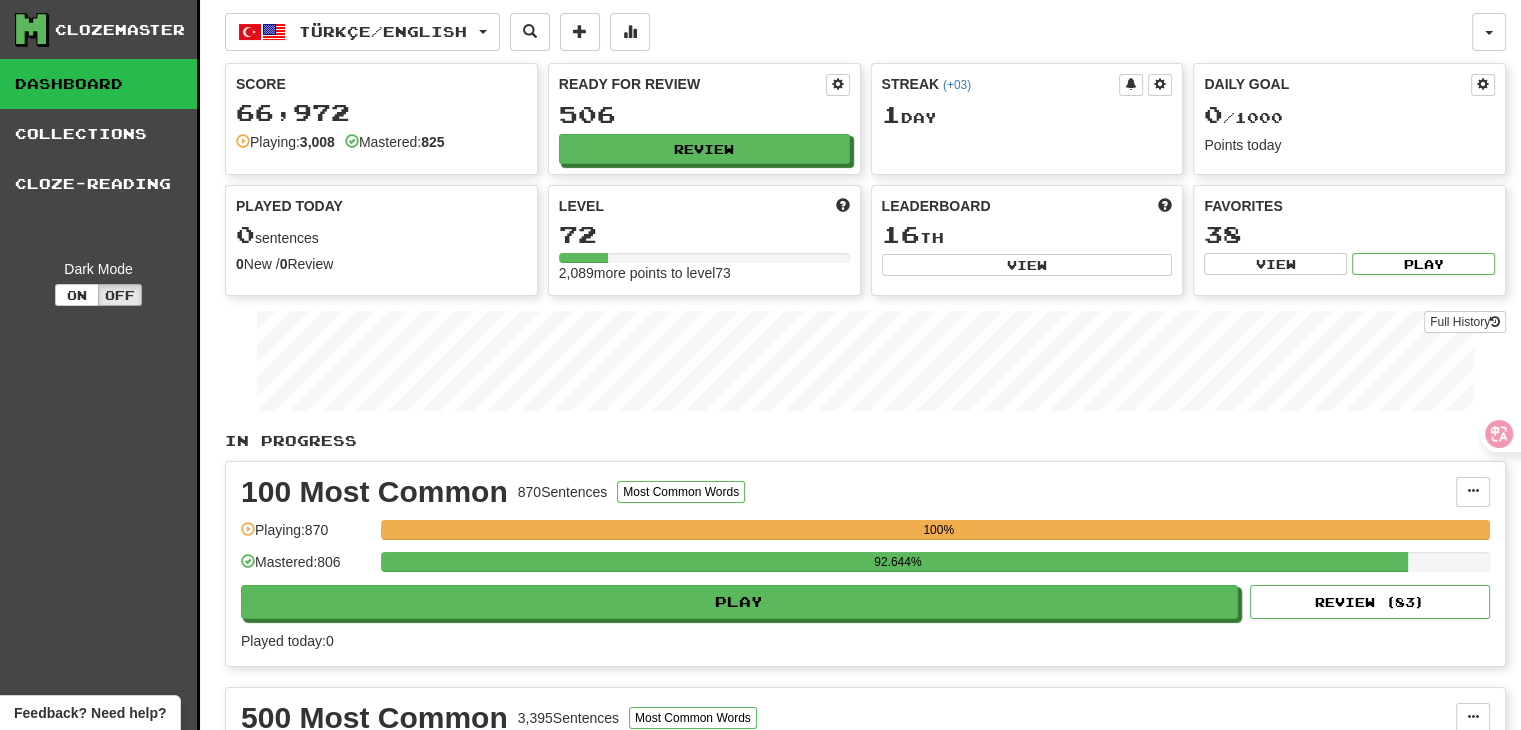 click on "Ready for Review 506   Review" at bounding box center (704, 119) 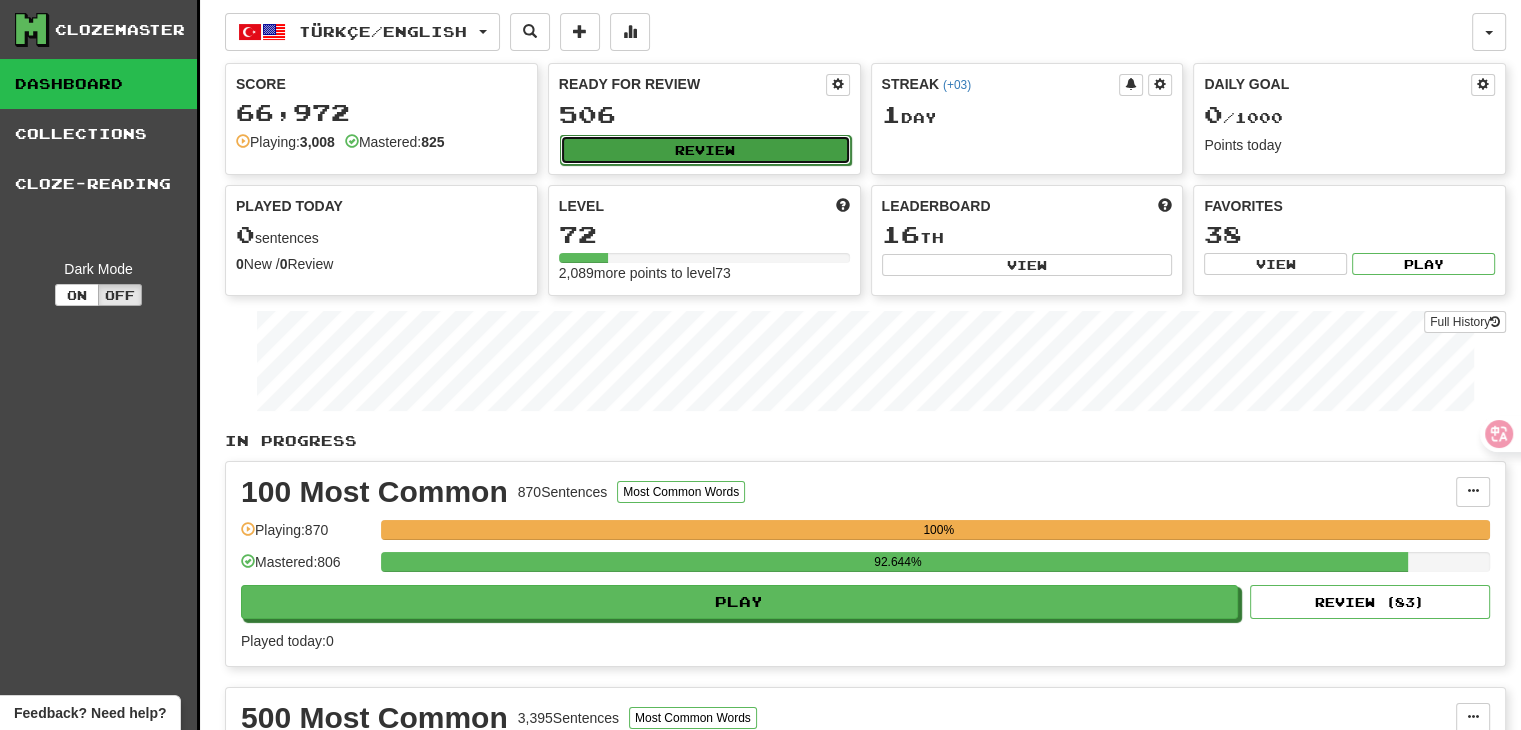 click on "Review" at bounding box center (705, 150) 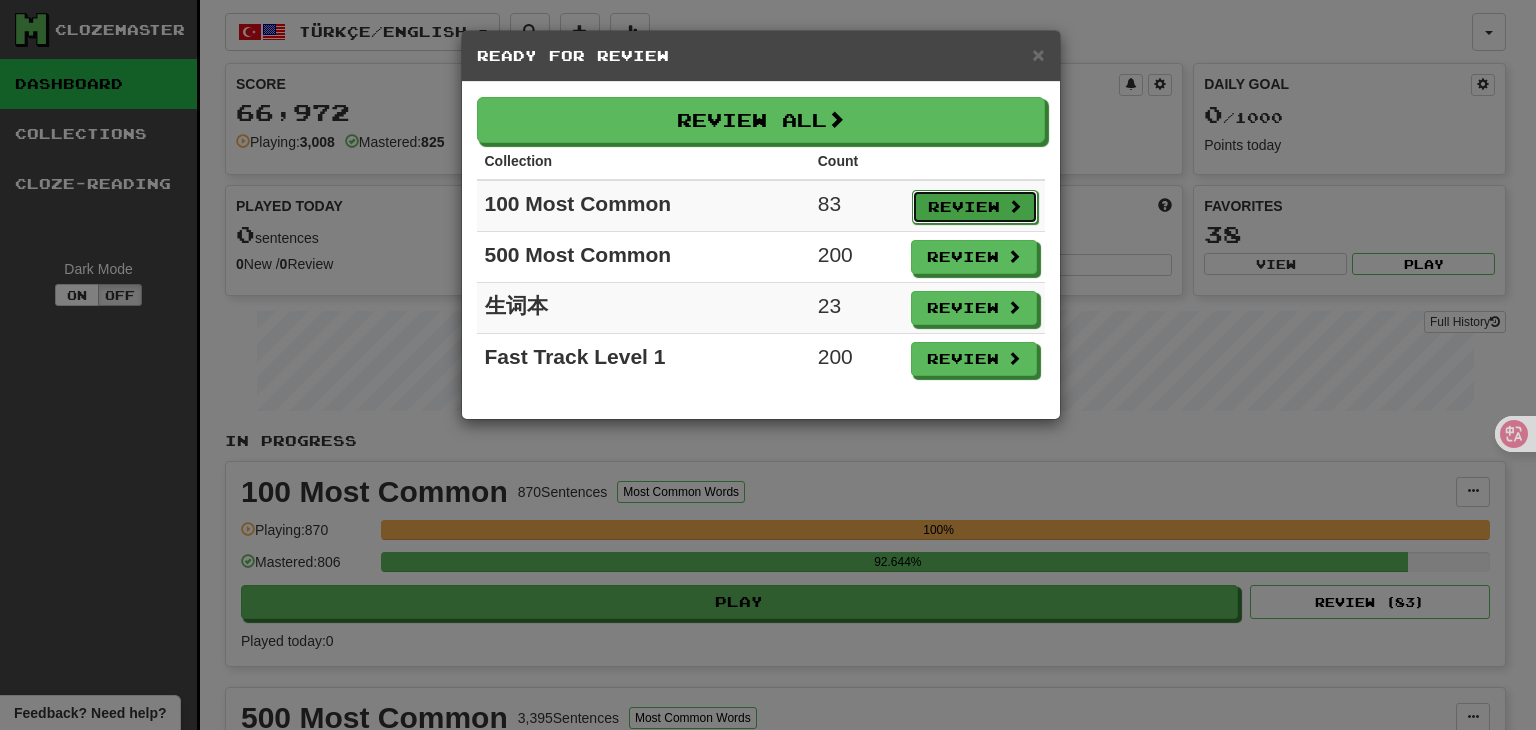 click on "Review" at bounding box center [975, 207] 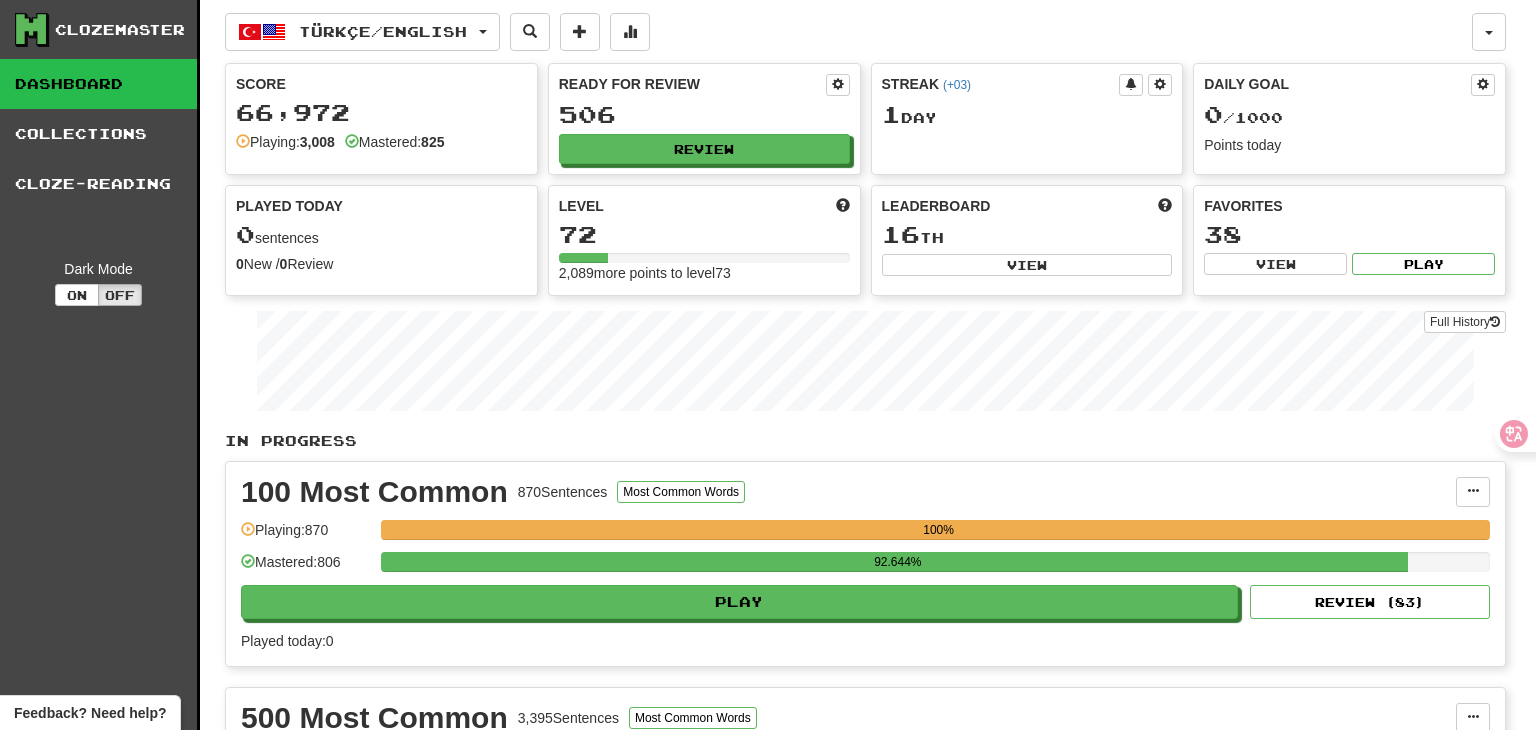 select on "**" 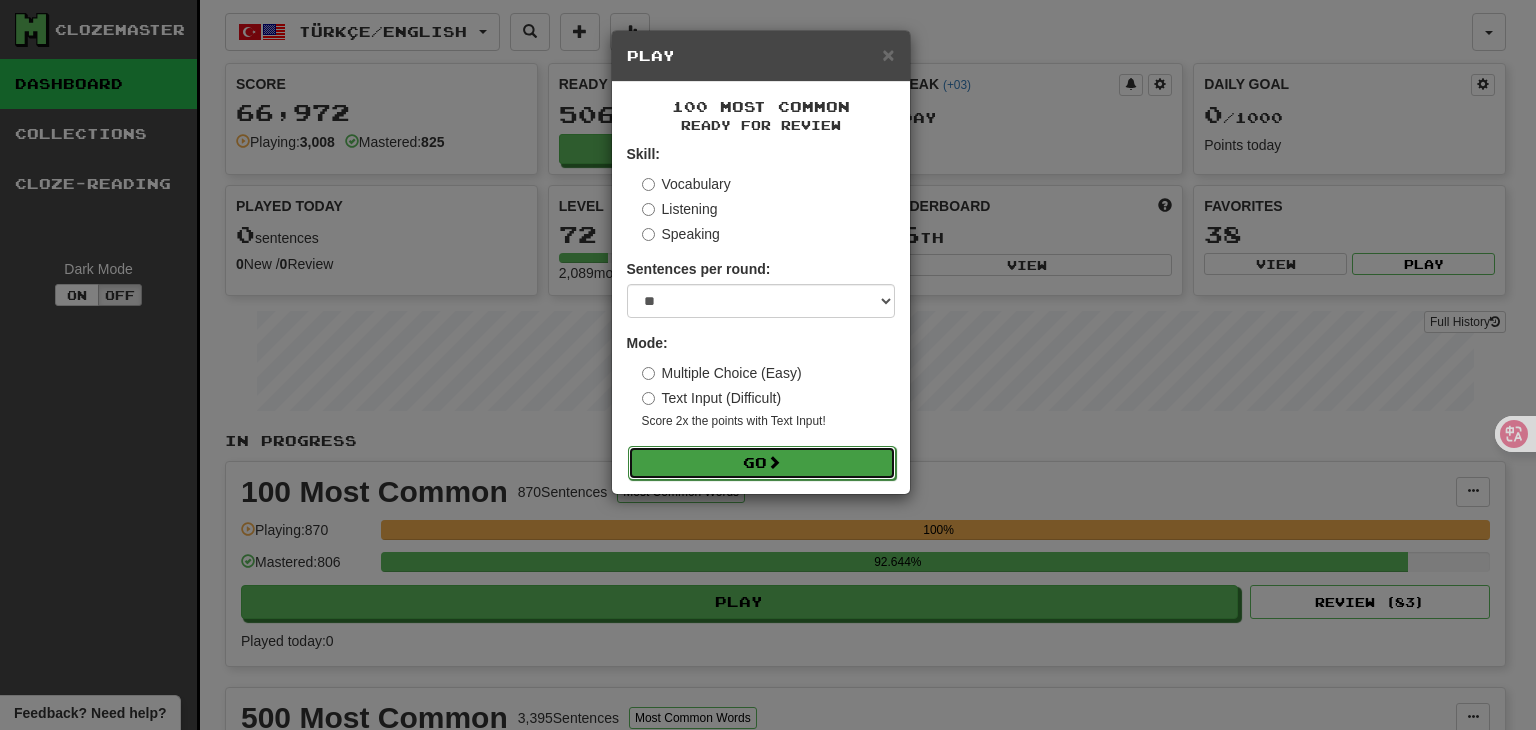 click on "Go" at bounding box center (762, 463) 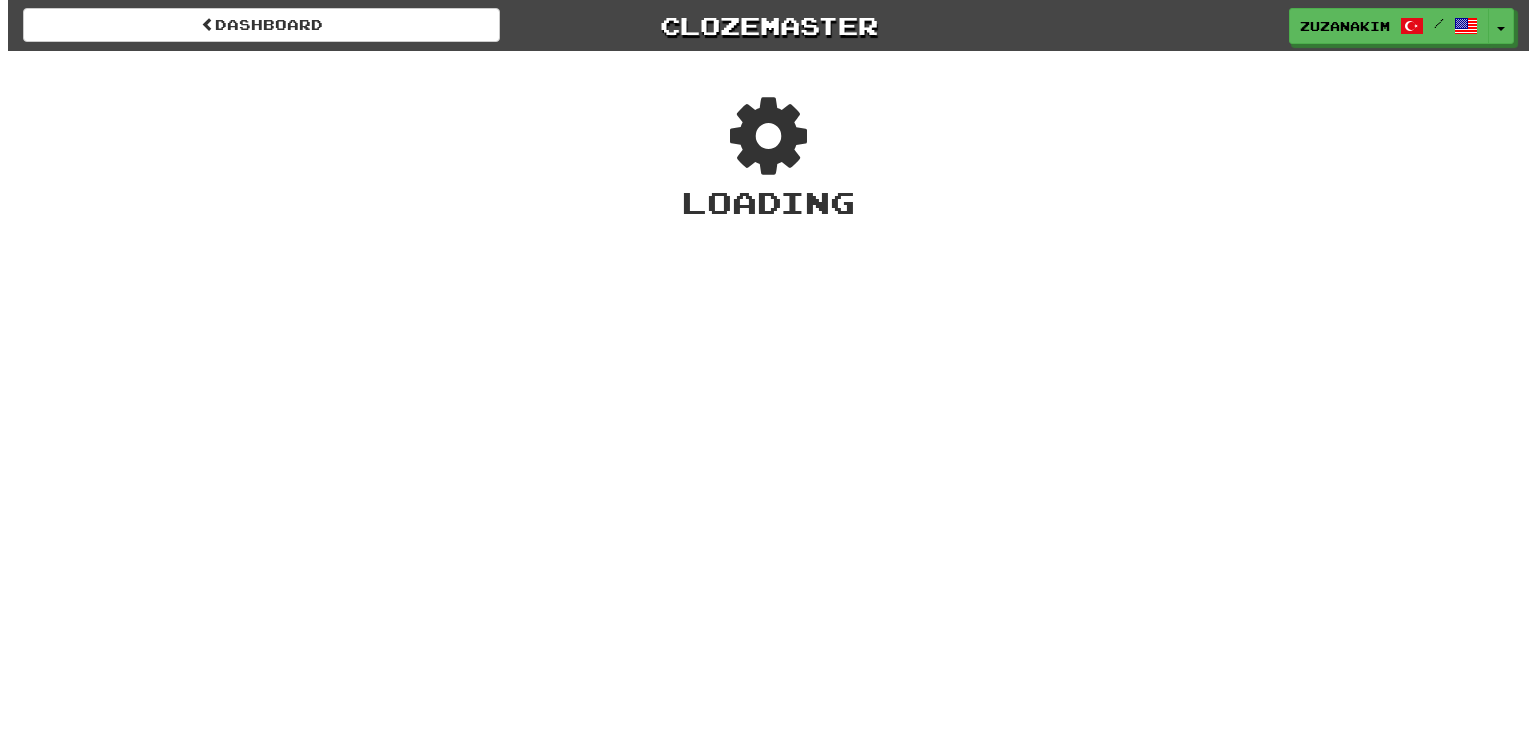 scroll, scrollTop: 0, scrollLeft: 0, axis: both 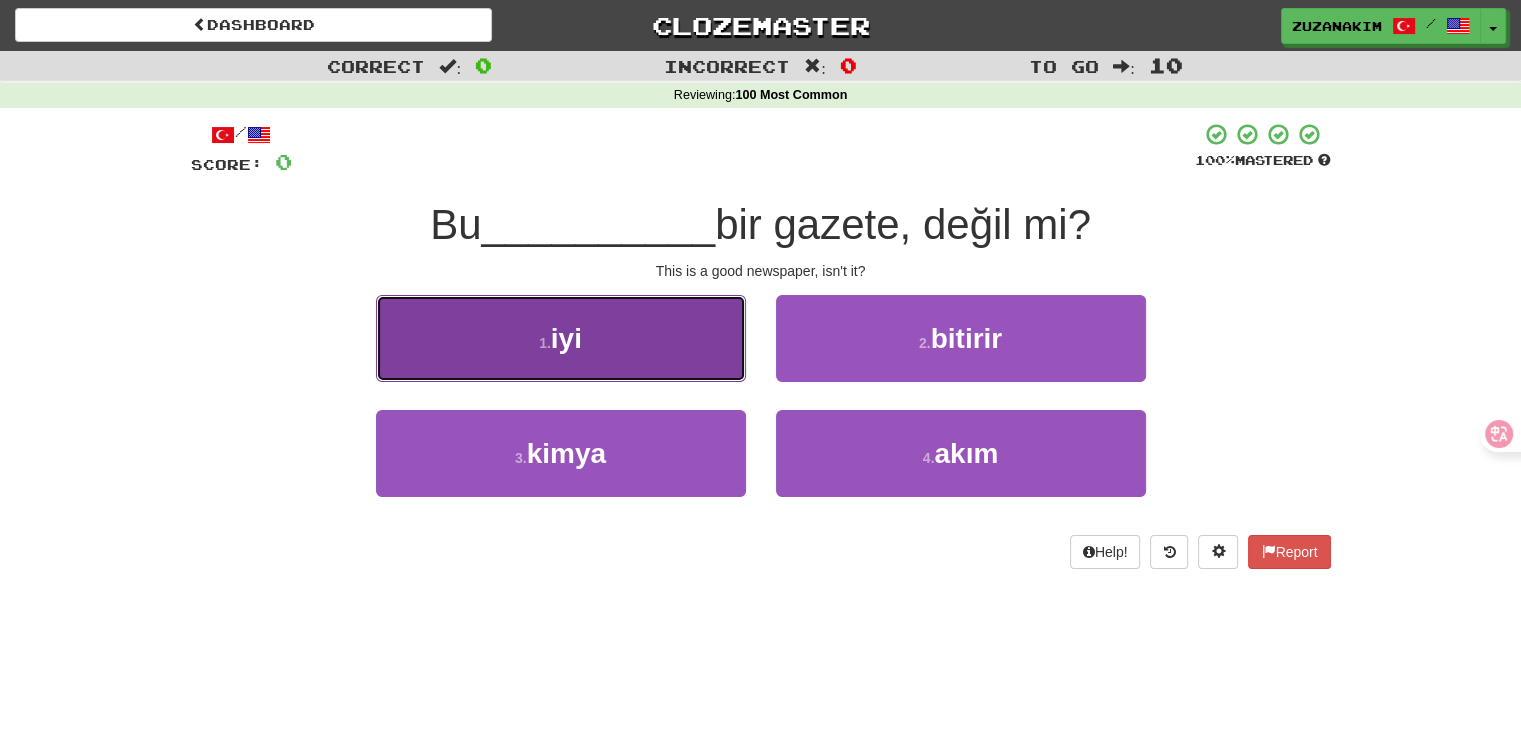 click on "1 .  iyi" at bounding box center (561, 338) 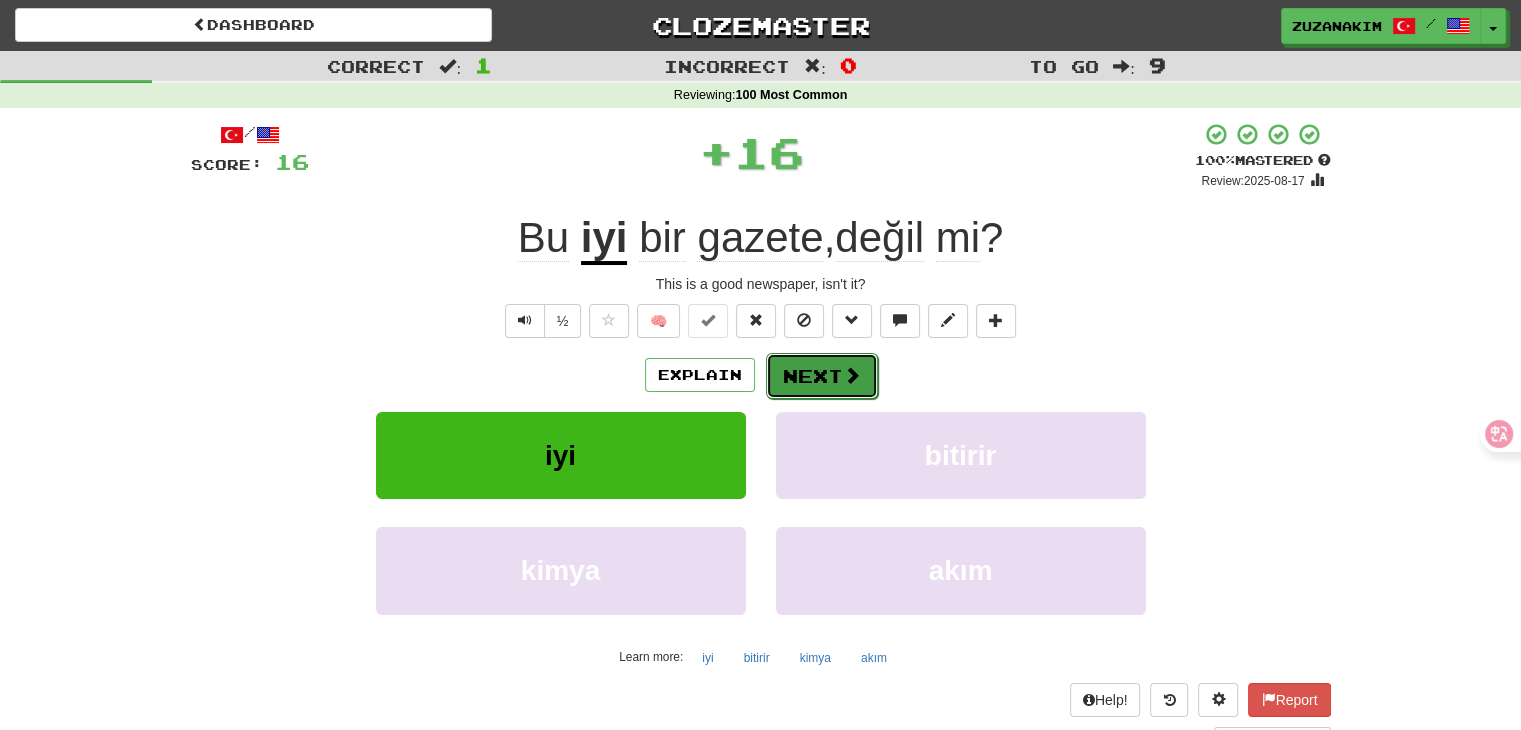 click on "Next" at bounding box center [822, 376] 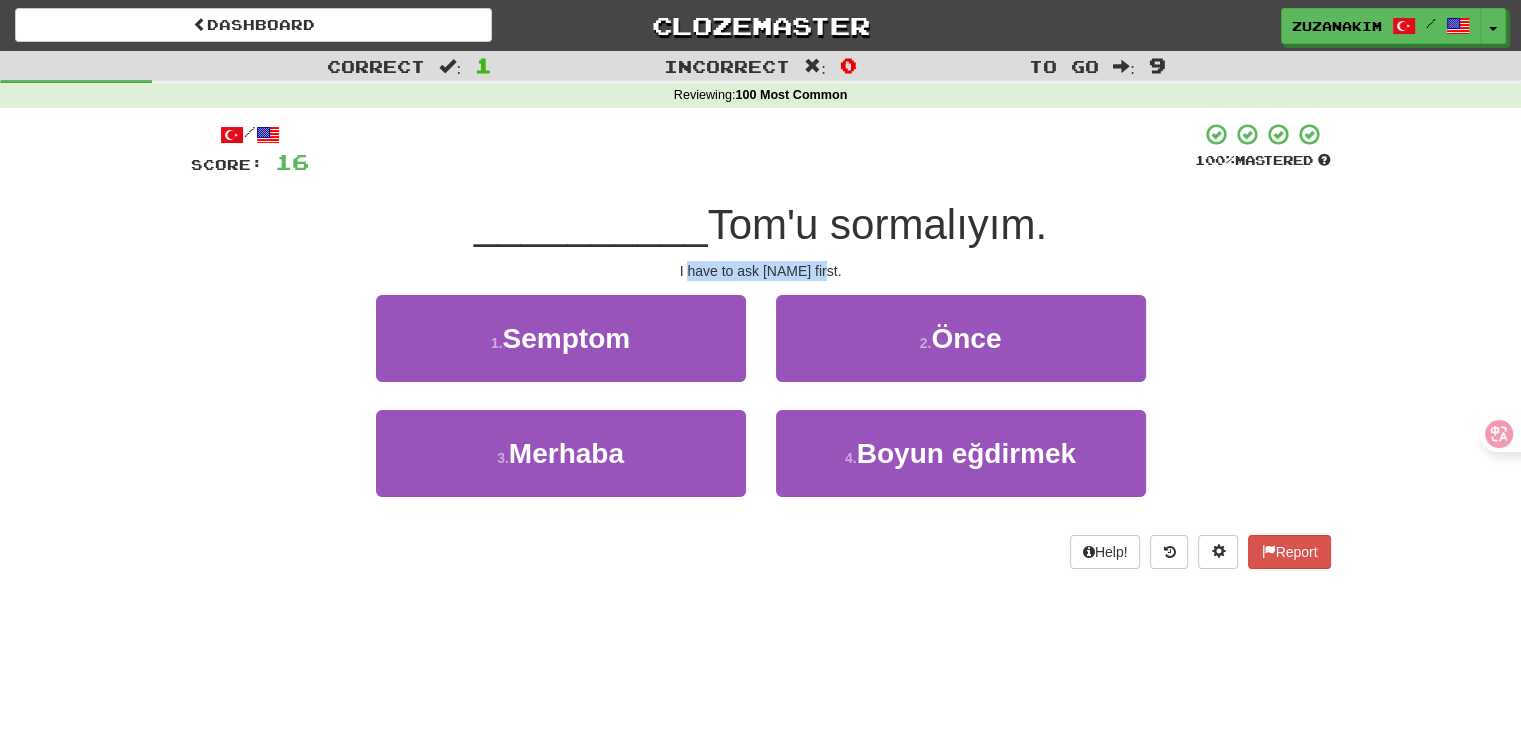 drag, startPoint x: 698, startPoint y: 267, endPoint x: 844, endPoint y: 267, distance: 146 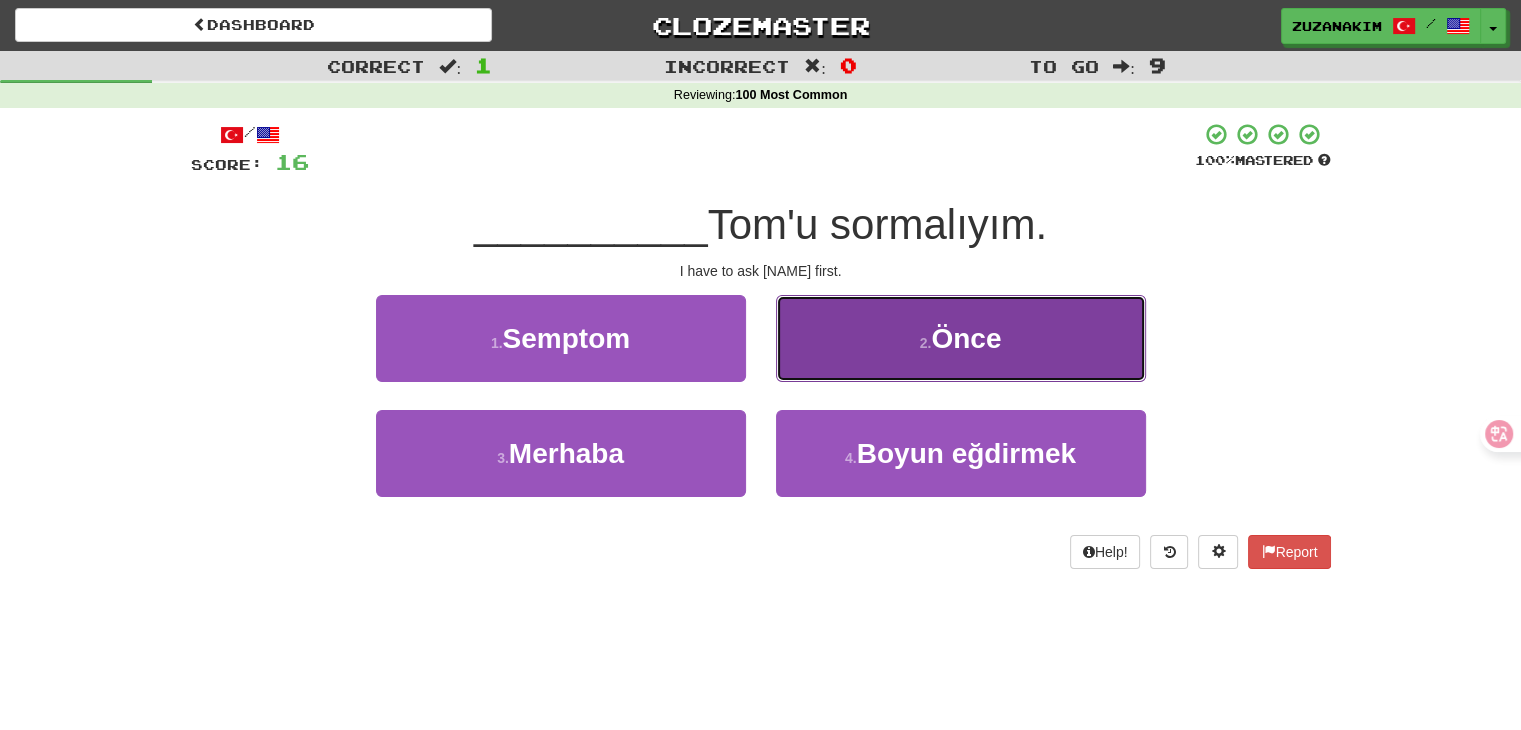 click on "2 .  Önce" at bounding box center (961, 338) 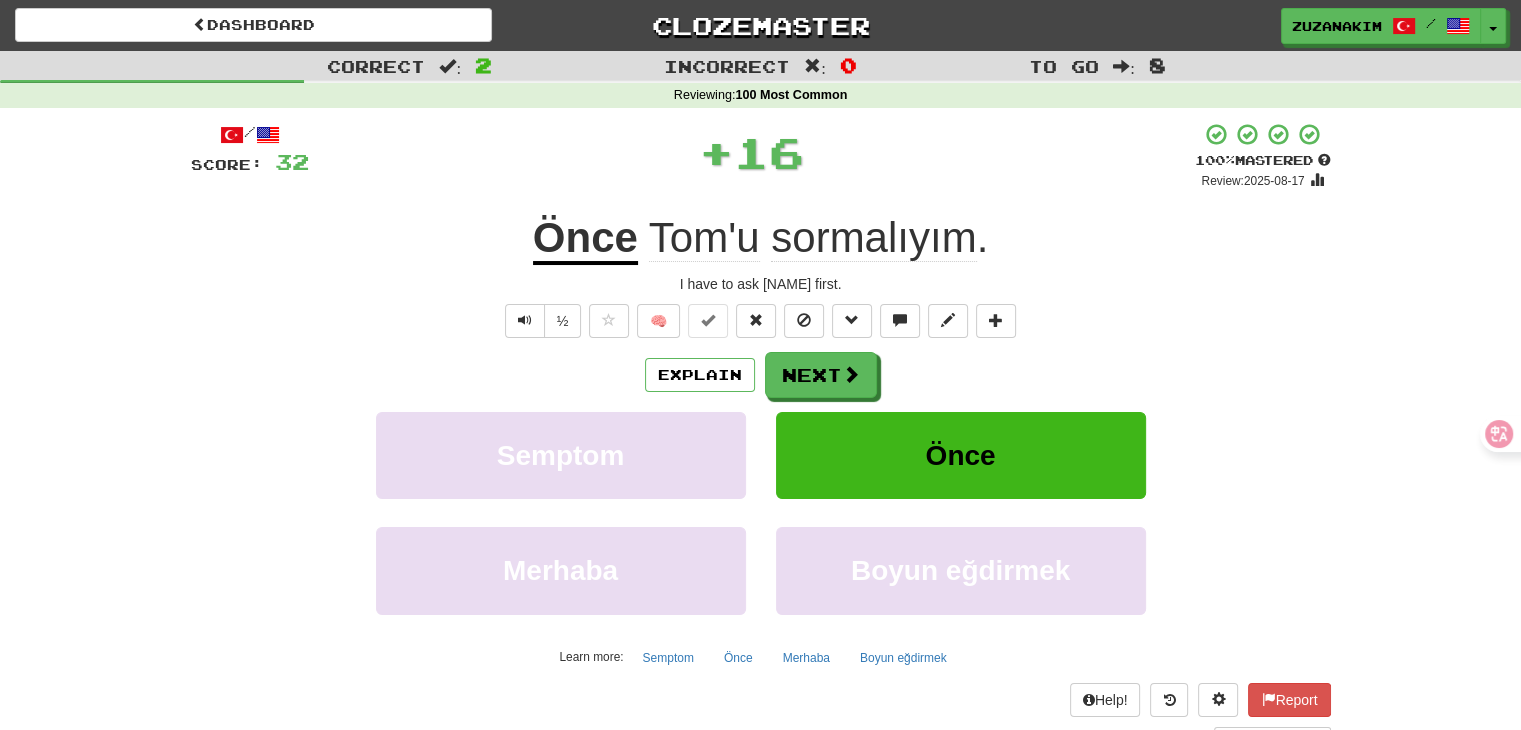 click on "/ Score: 32 + 16 100 % Mastered Review: 2025-08-17 Önce [NAME] . I have to ask [NAME] first. ½ 🧠 Explain Next Semptom Önce Merhaba Boyun eğdirmek Learn more: Semptom Önce Merhaba Boyun eğdirmek Help! Report Sentence Source" at bounding box center [761, 435] 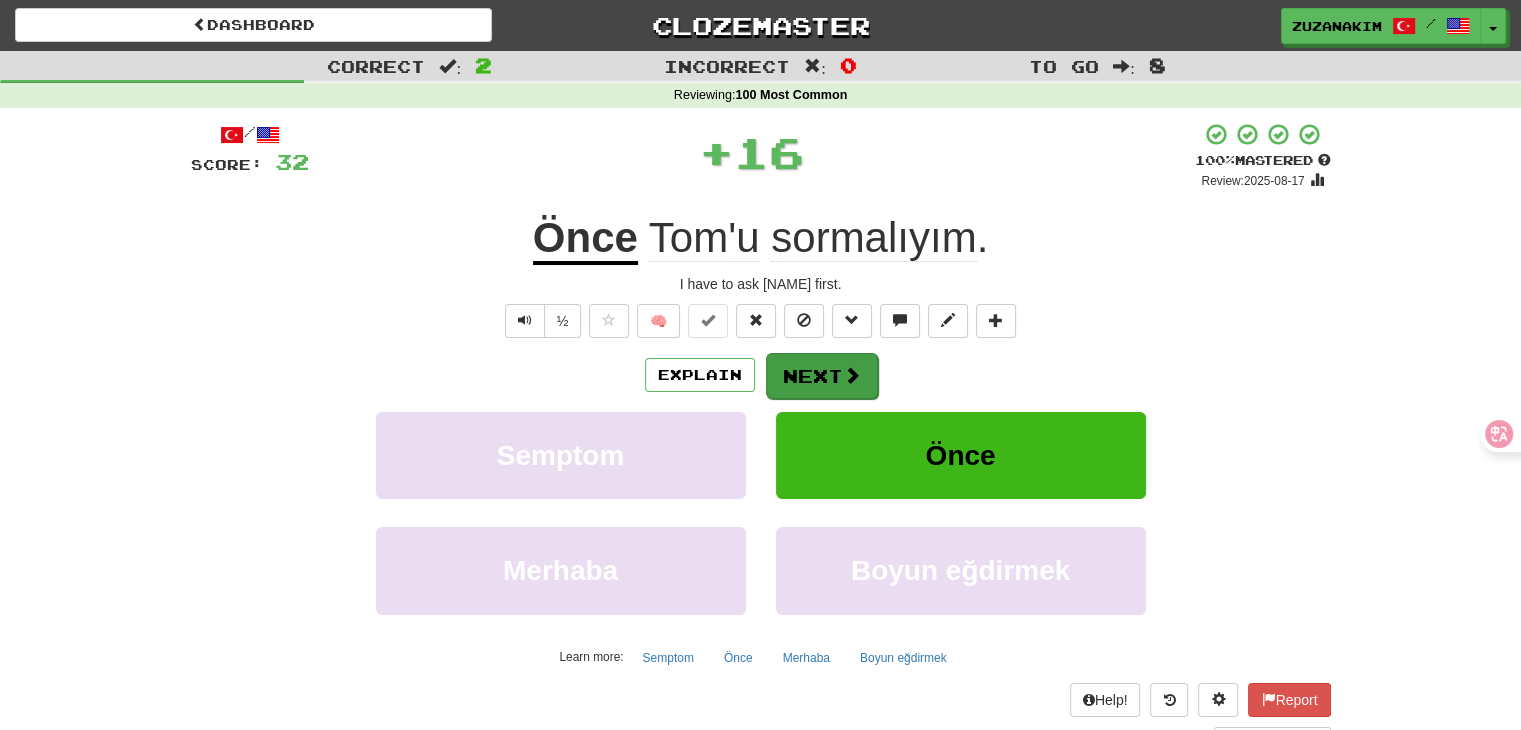 click on "Explain Next" at bounding box center (761, 375) 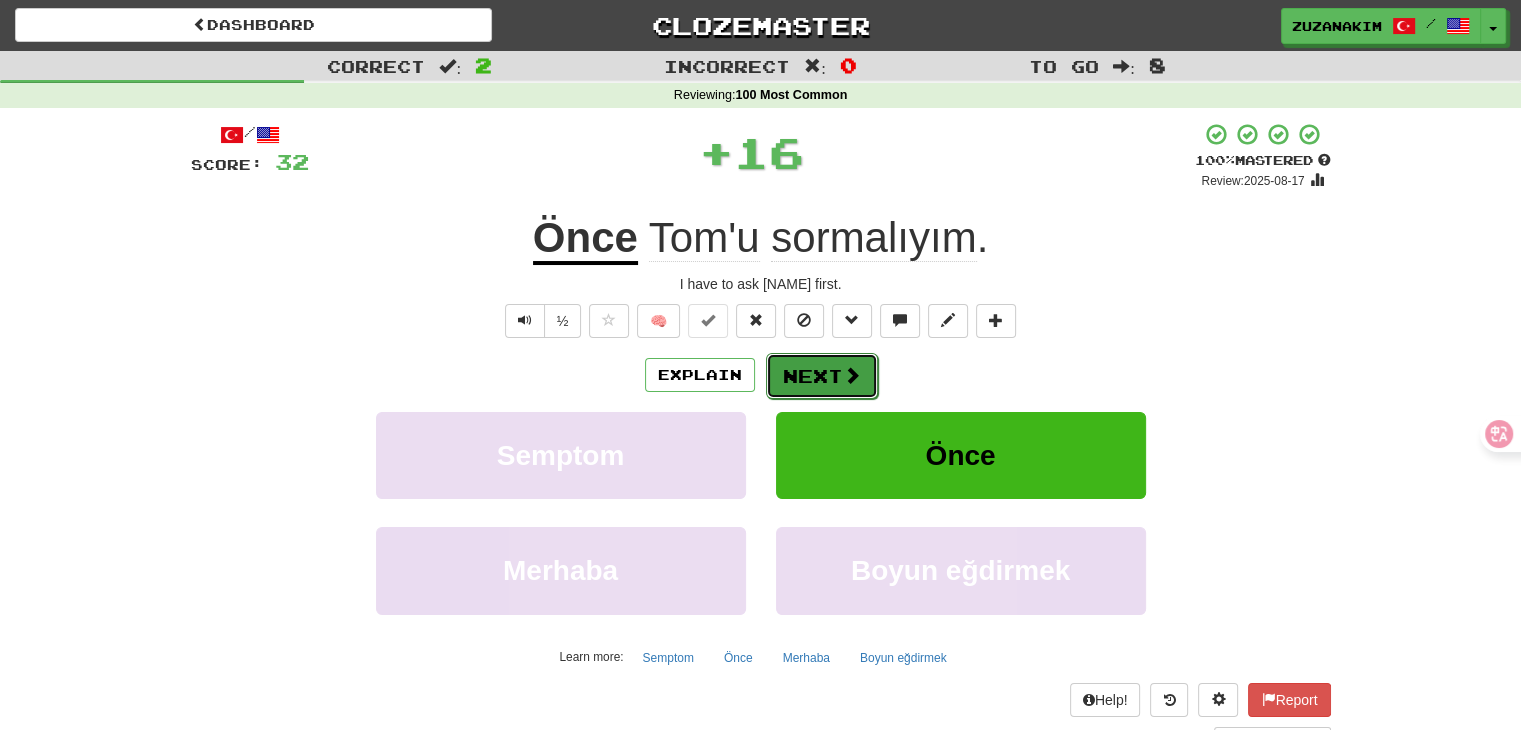 click on "Next" at bounding box center [822, 376] 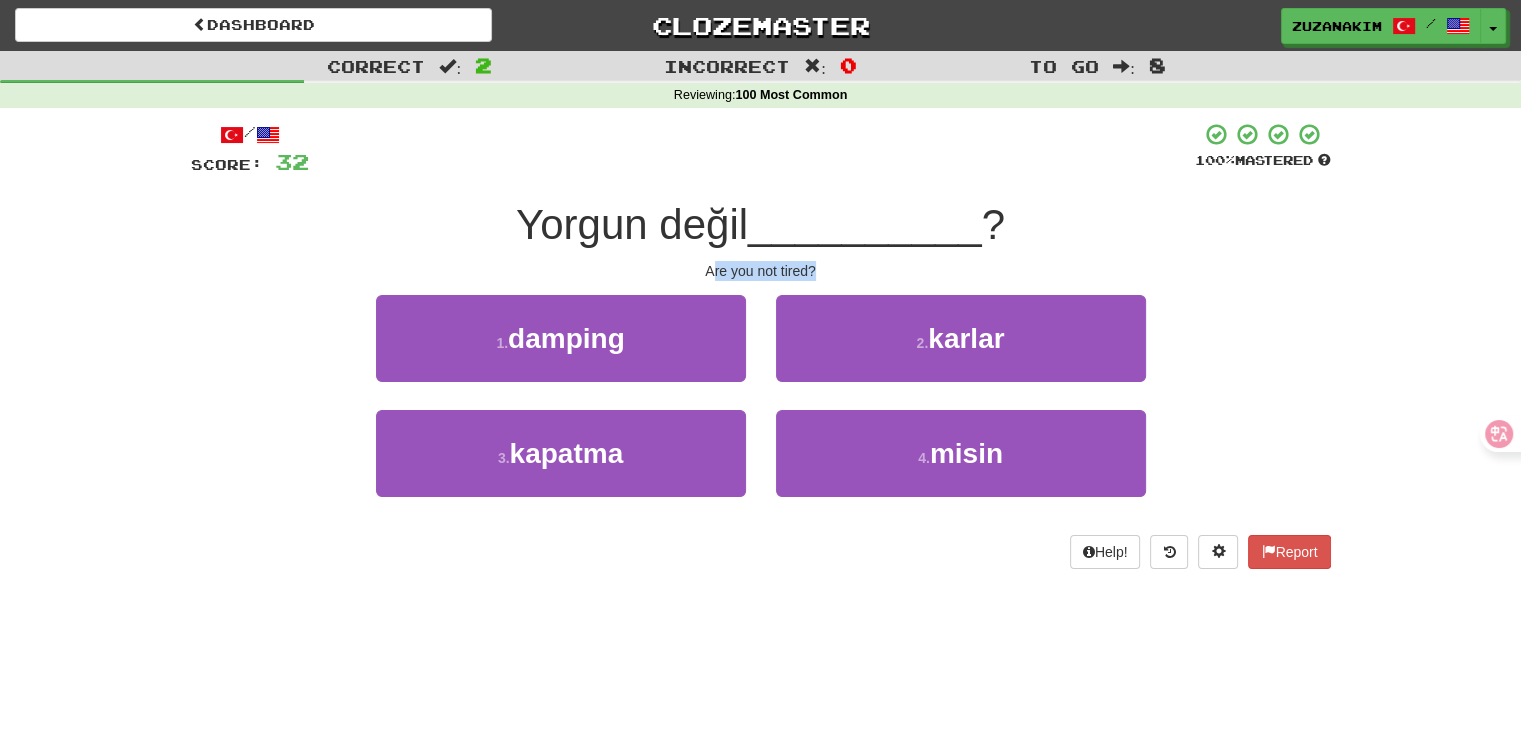 drag, startPoint x: 715, startPoint y: 273, endPoint x: 819, endPoint y: 273, distance: 104 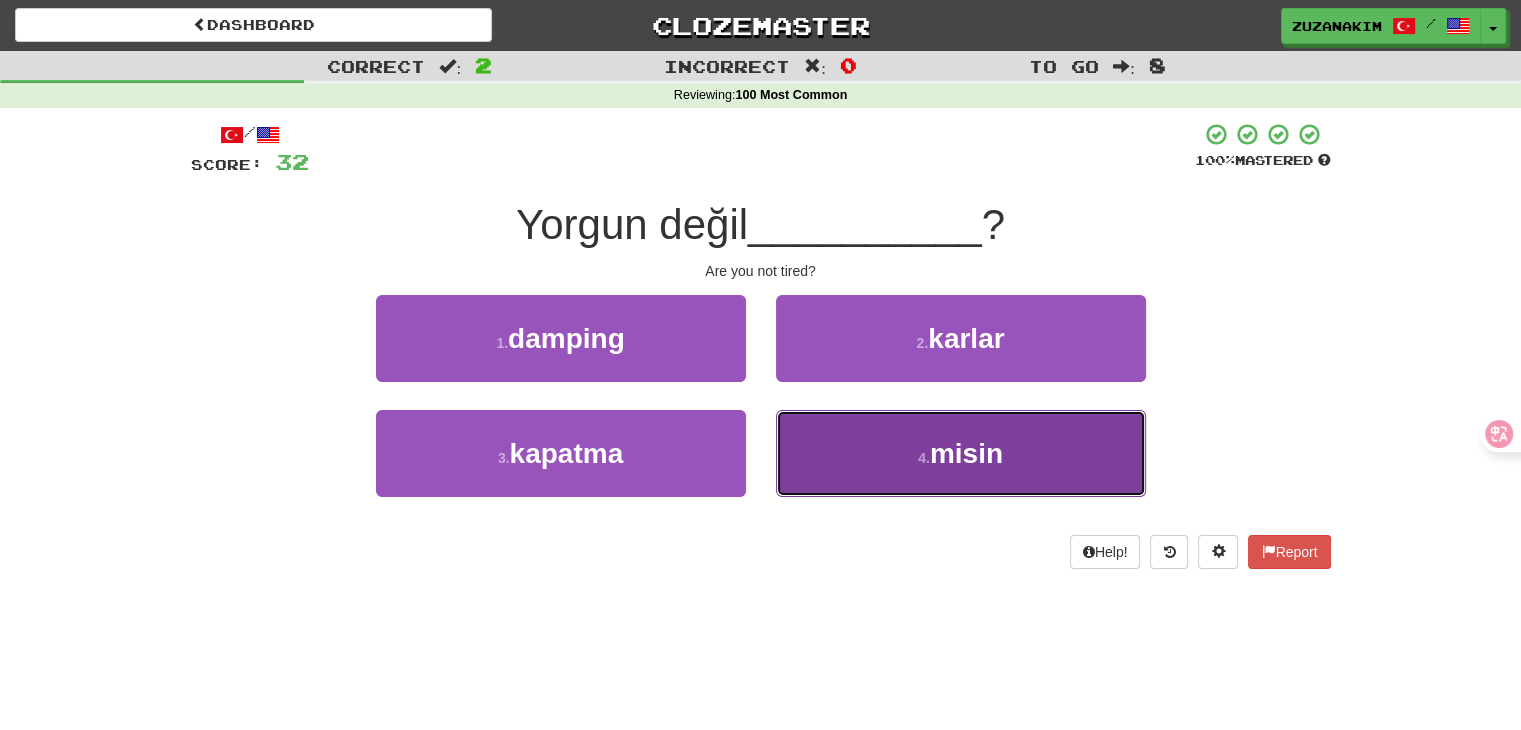 click on "4 .  misin" at bounding box center (961, 453) 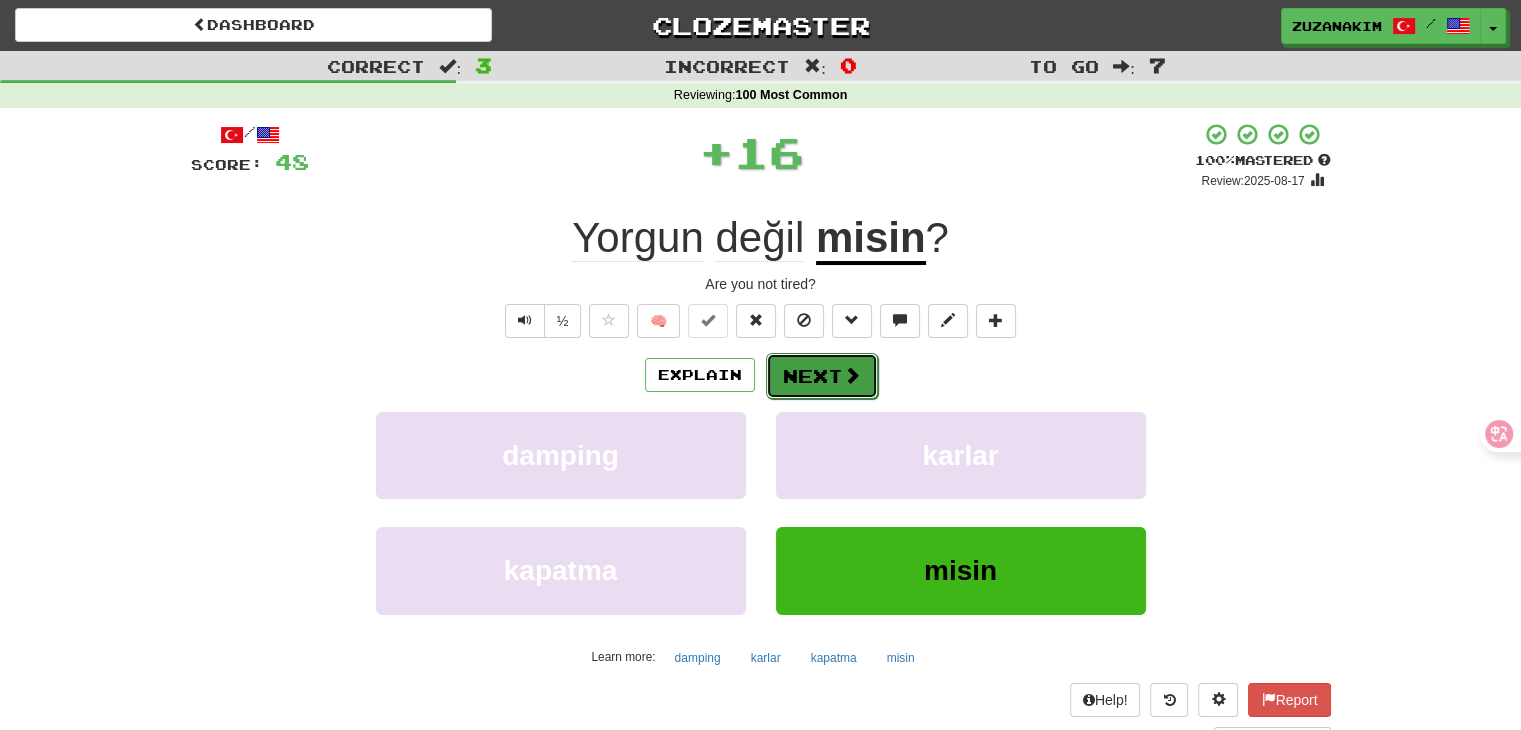 click on "Next" at bounding box center [822, 376] 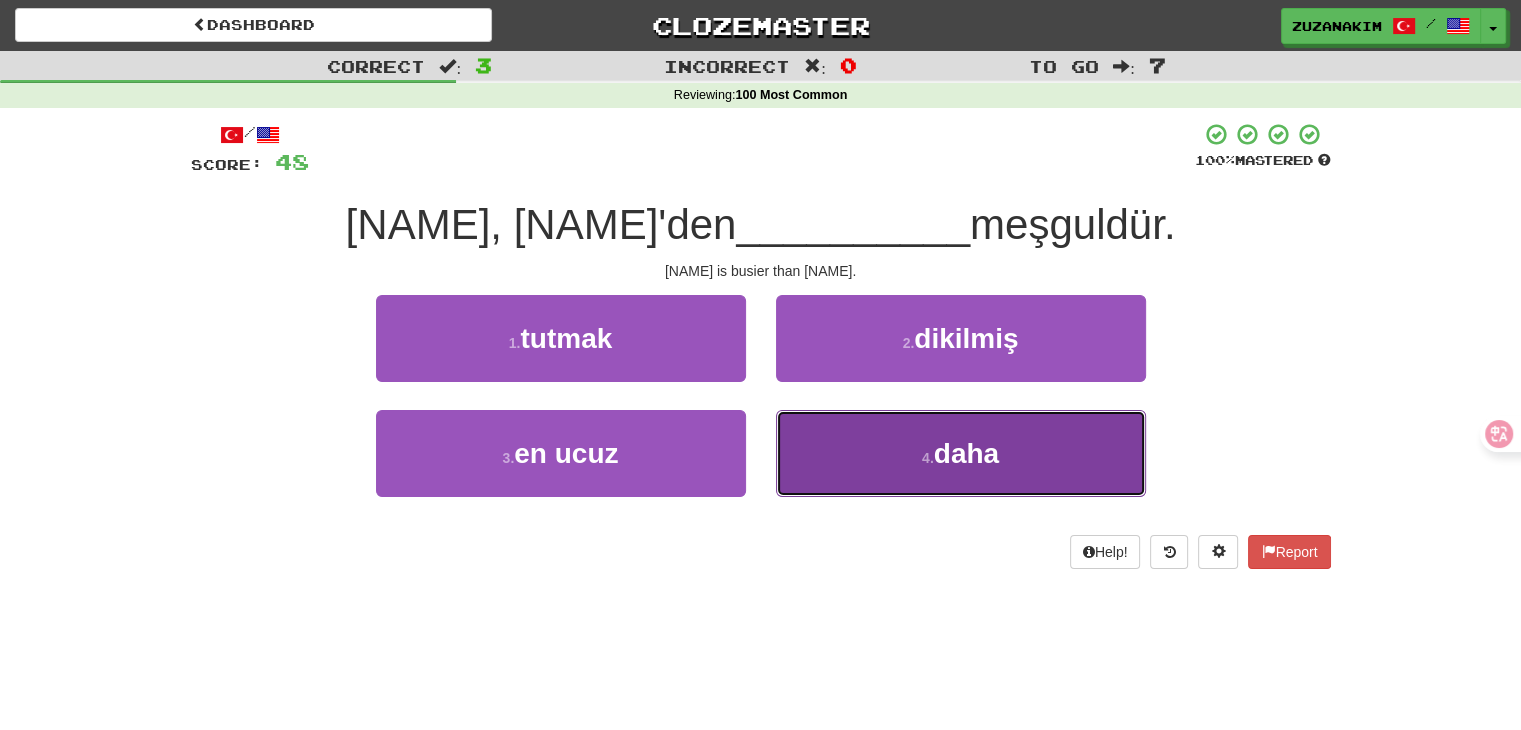 click on "4 .  daha" at bounding box center [961, 453] 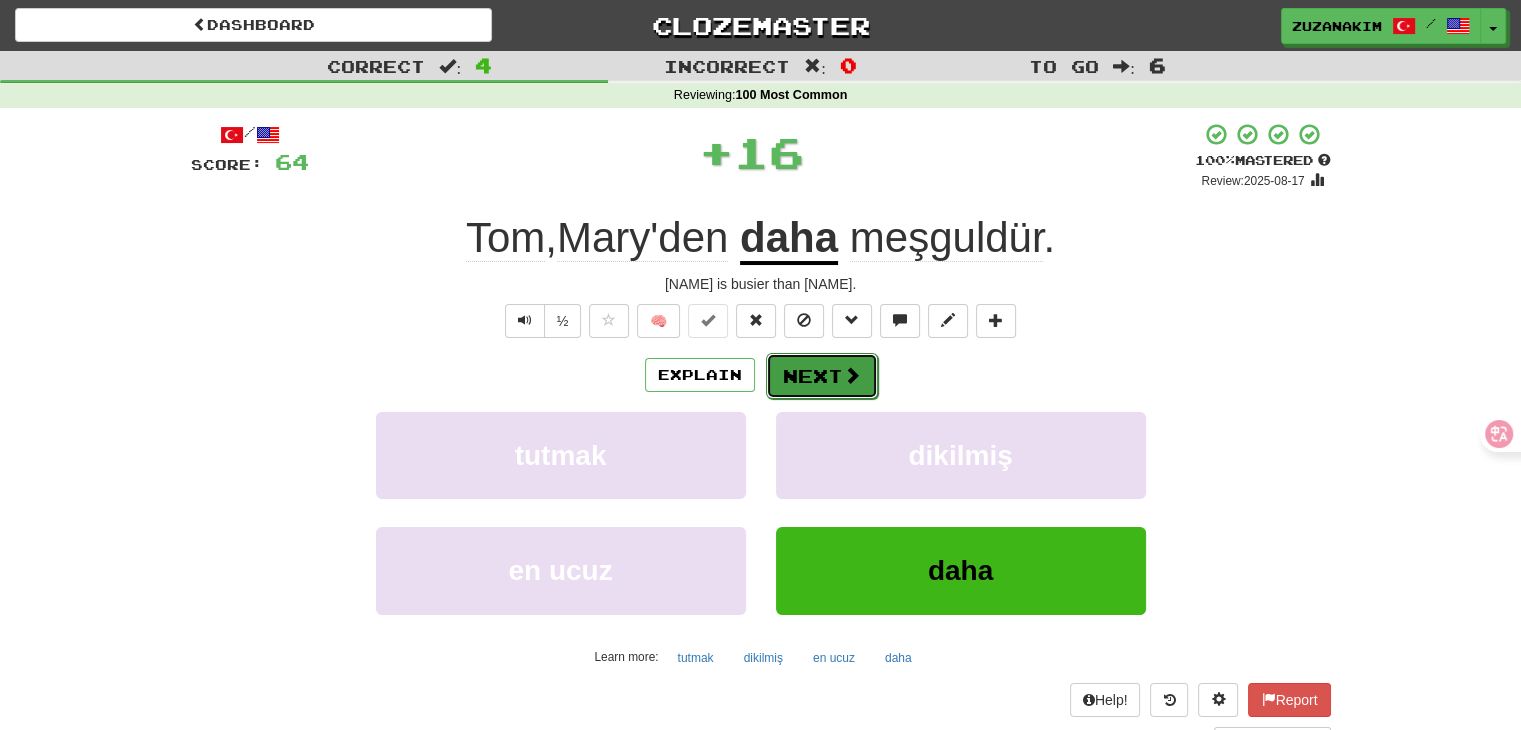 click on "Next" at bounding box center [822, 376] 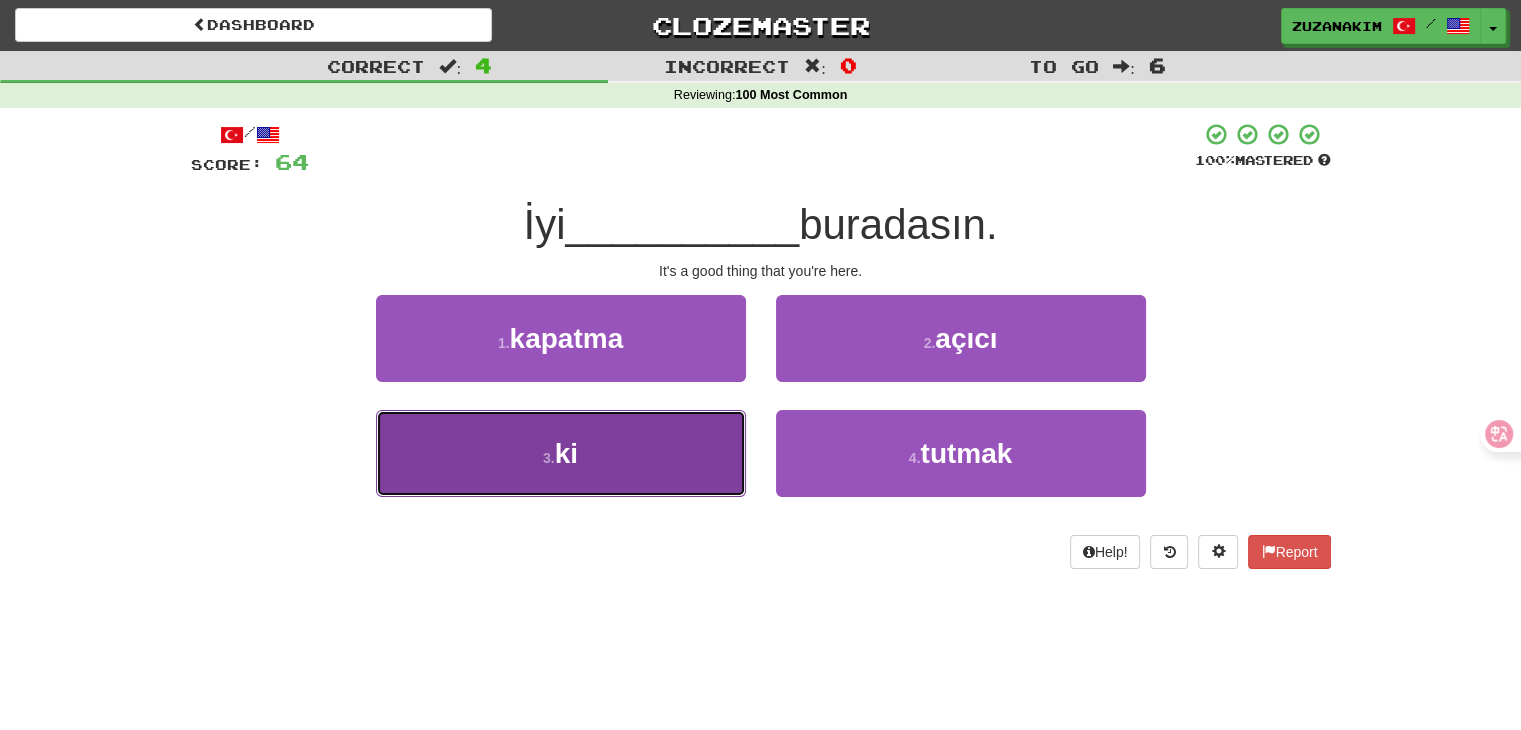 click on "3 .  ki" at bounding box center [561, 453] 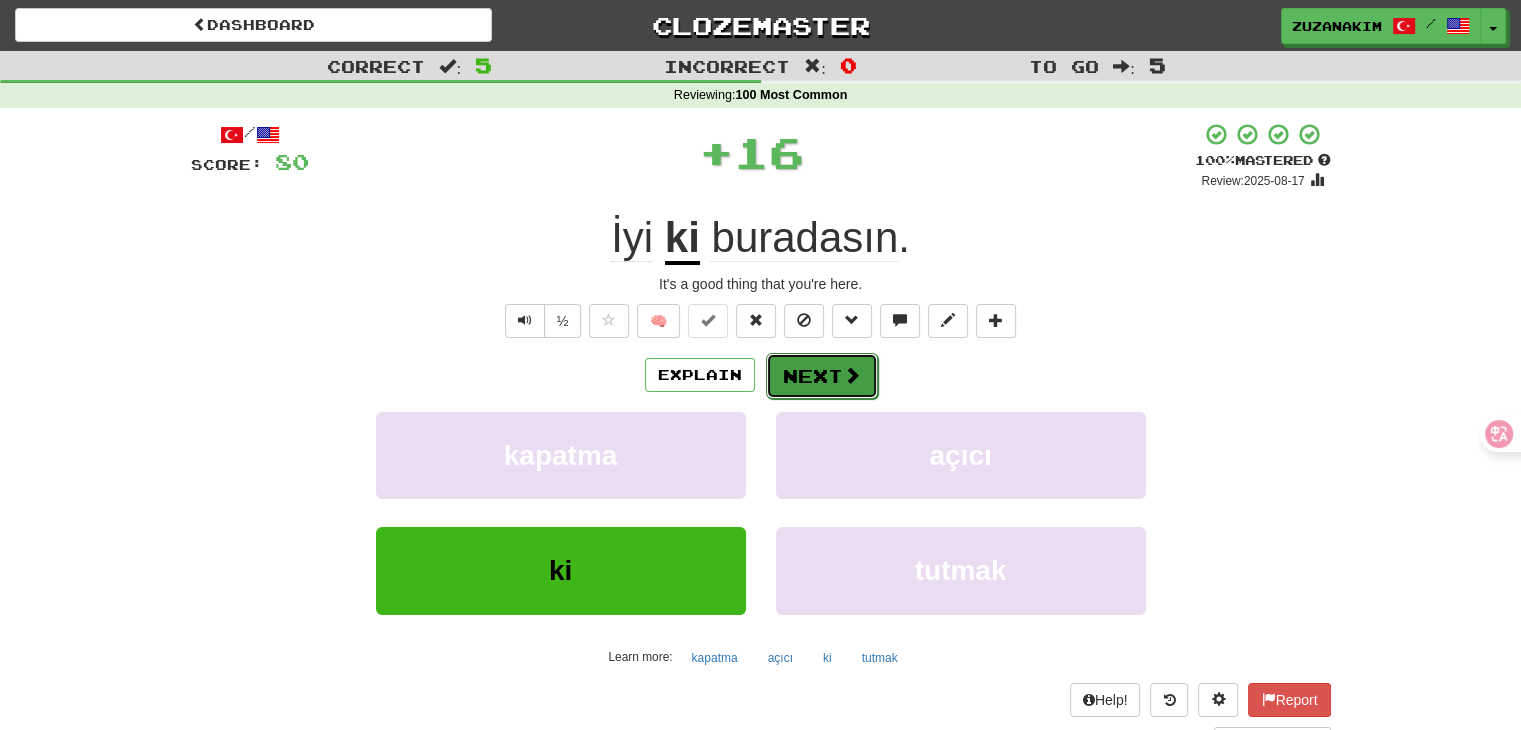 click on "Next" at bounding box center [822, 376] 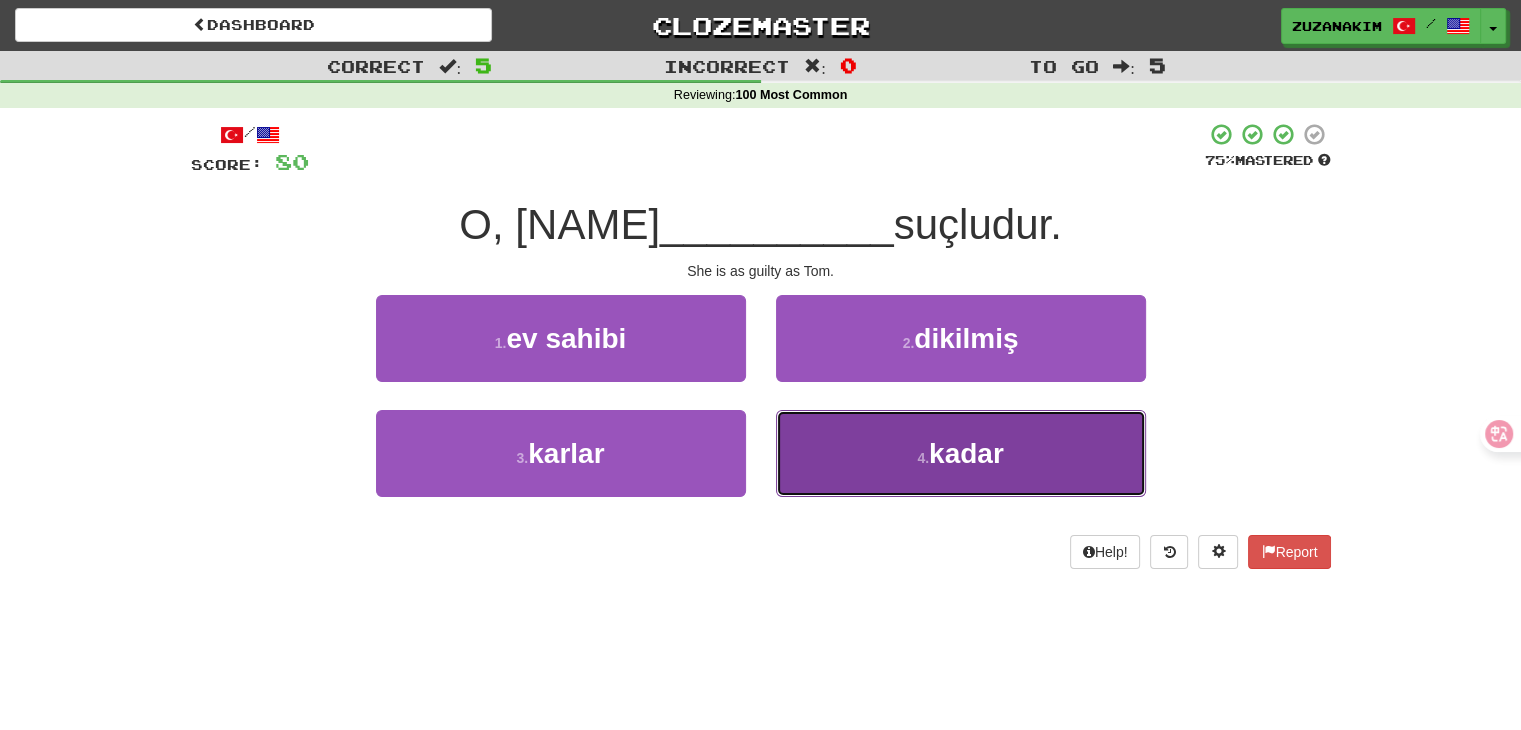 click on "4 .  kadar" at bounding box center (961, 453) 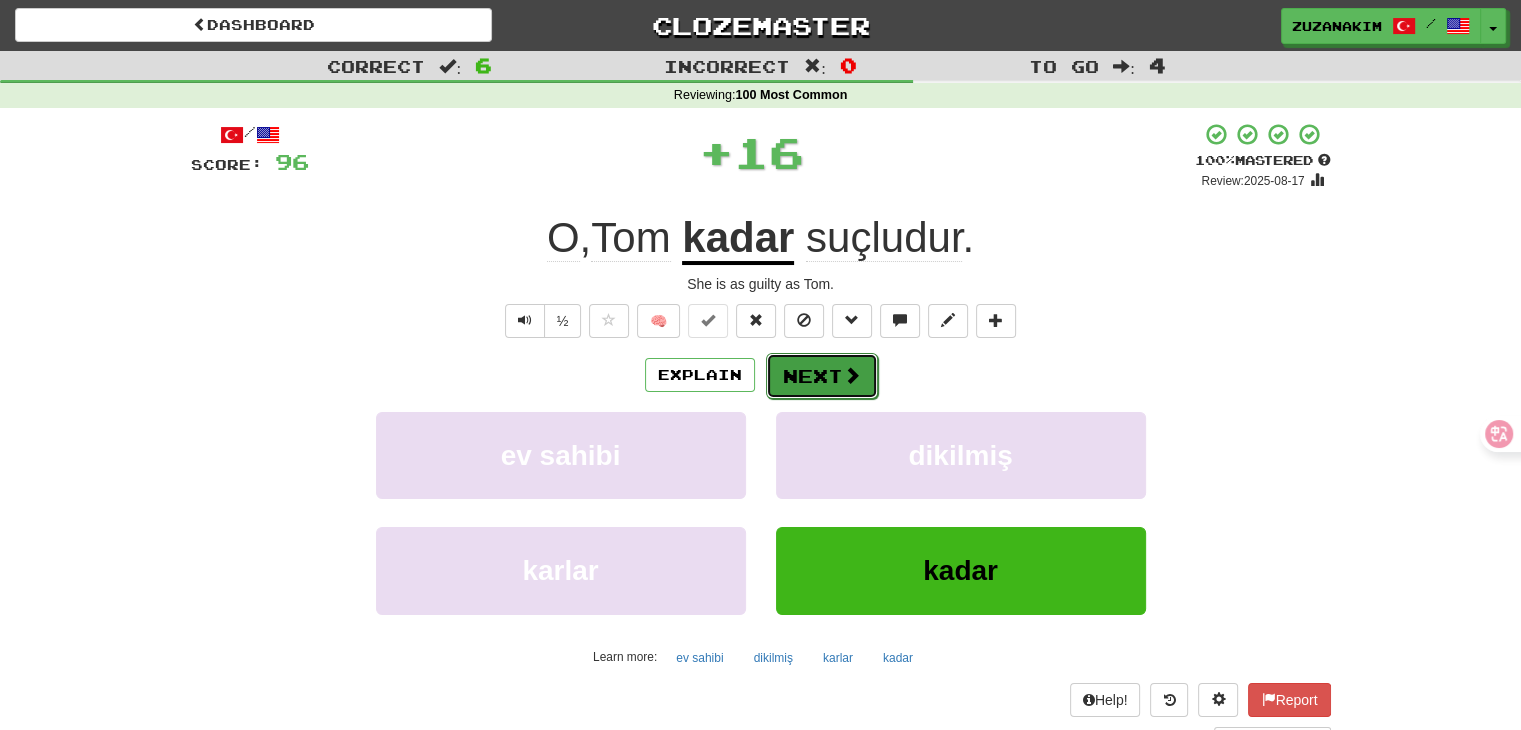 click at bounding box center (852, 375) 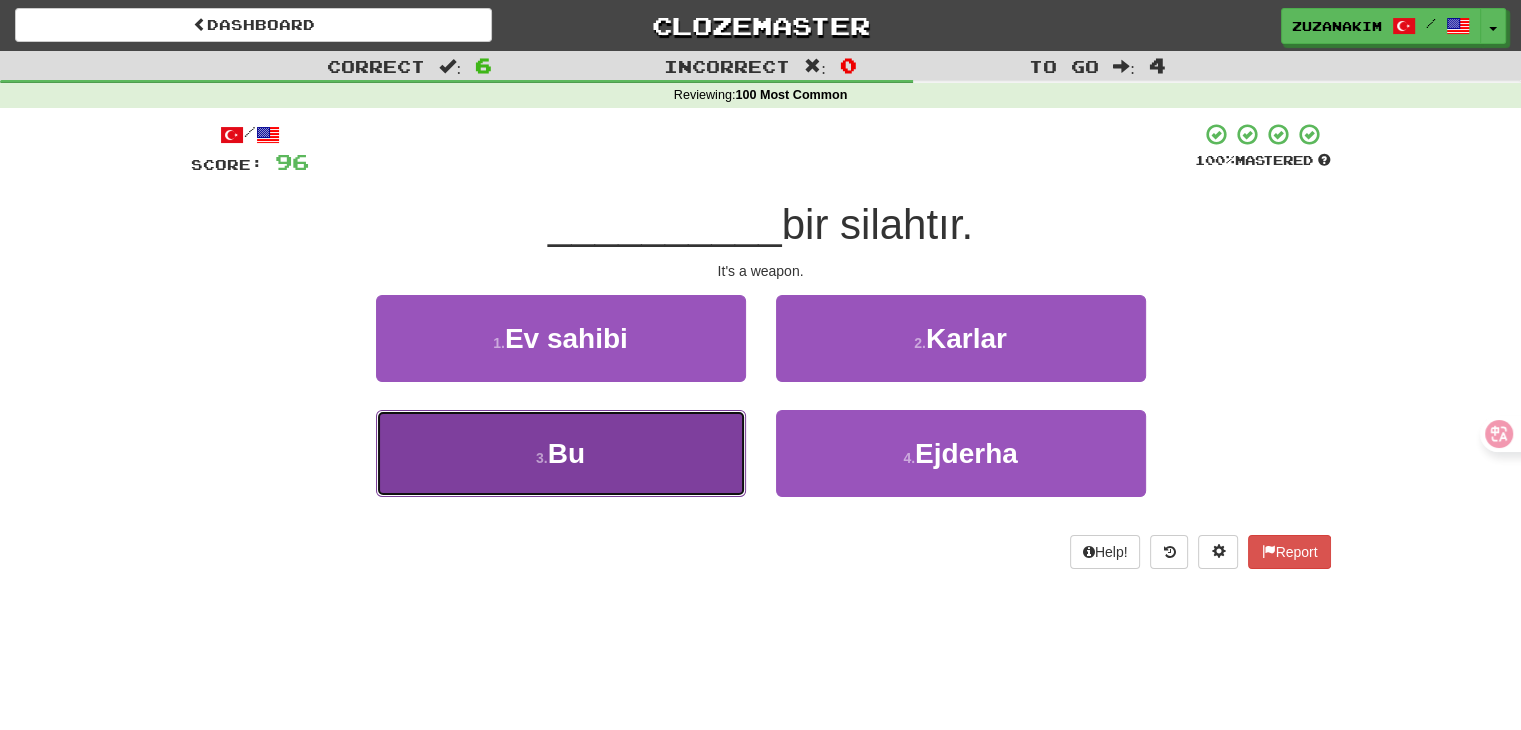 click on "3 .  Bu" at bounding box center [561, 453] 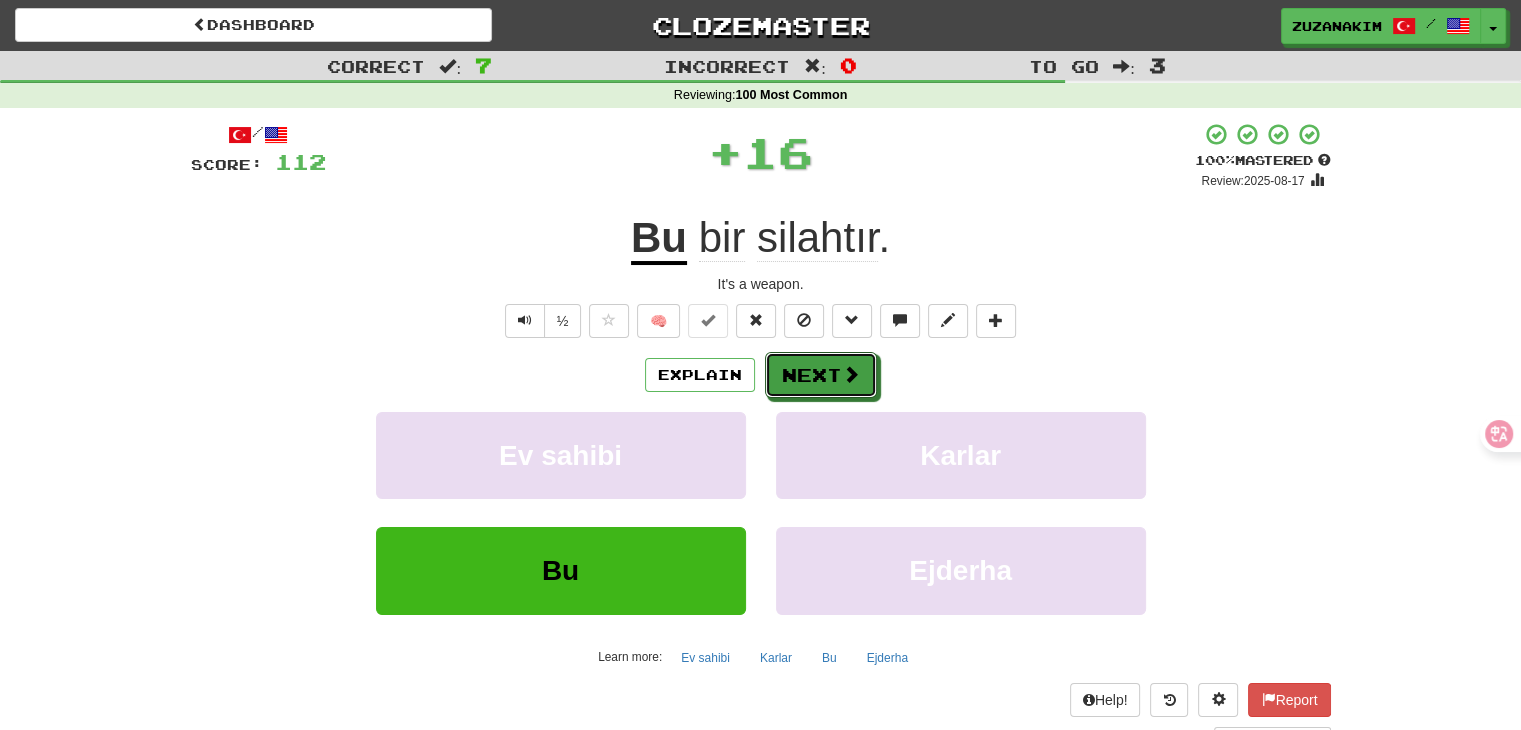 click on "Next" at bounding box center [821, 375] 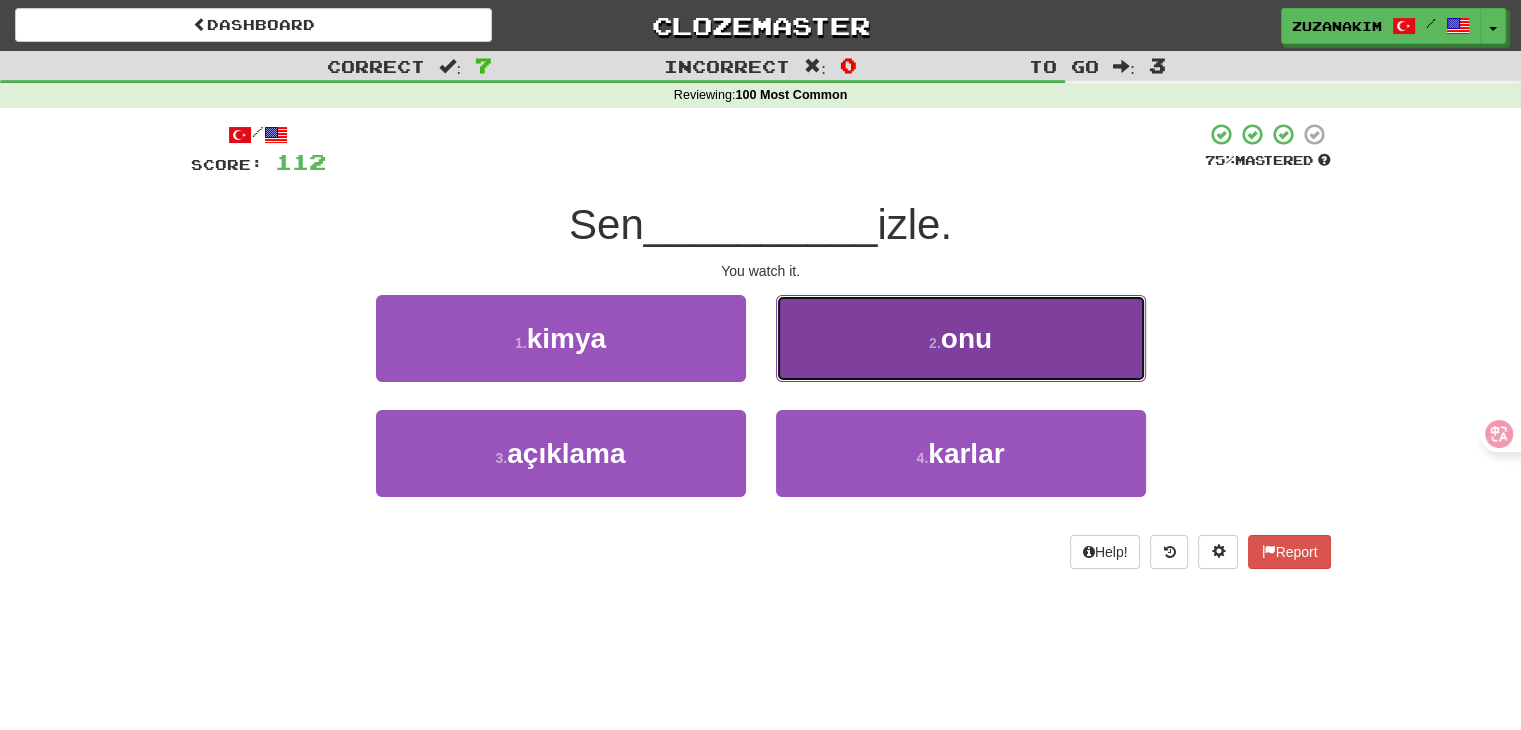 click on "2 .  onu" at bounding box center (961, 338) 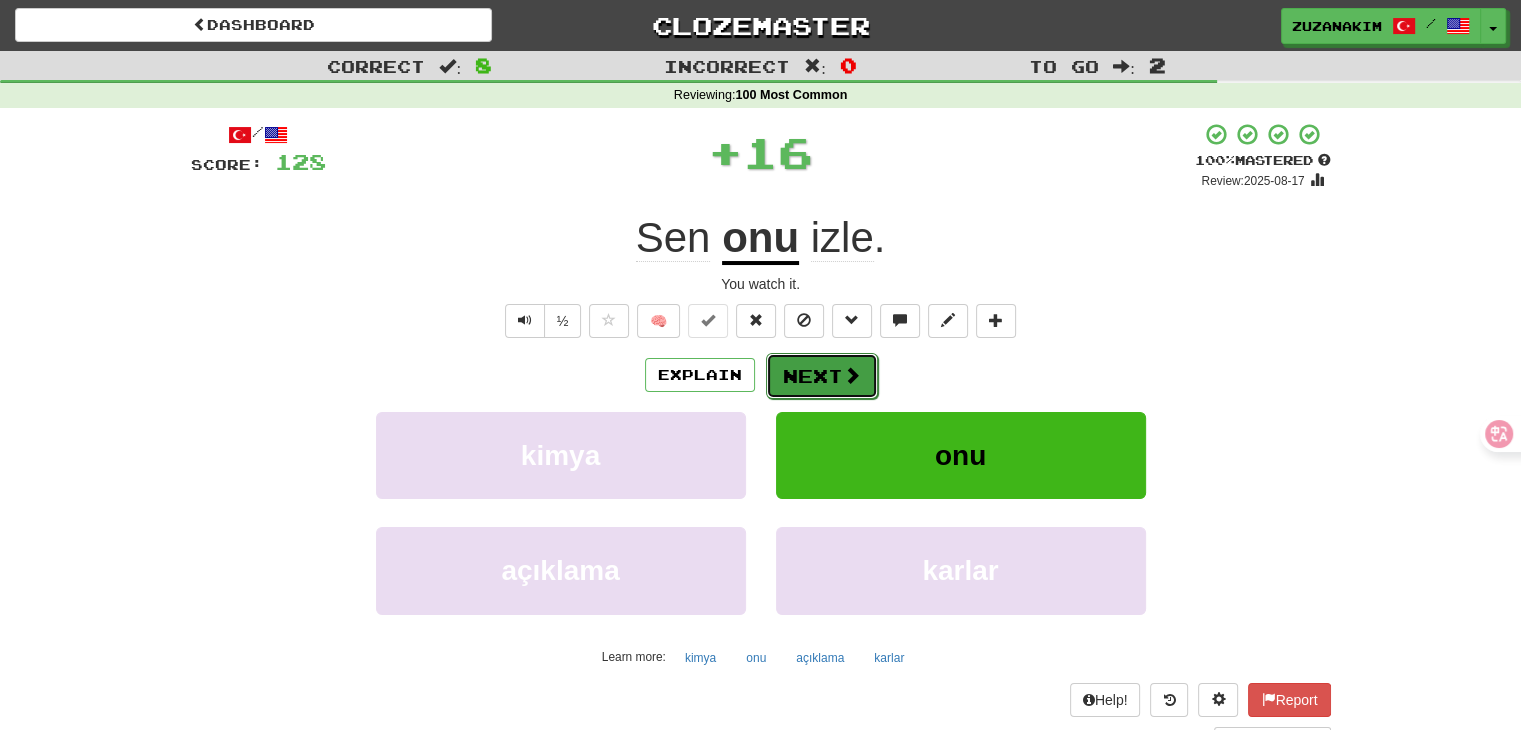 click on "Next" at bounding box center (822, 376) 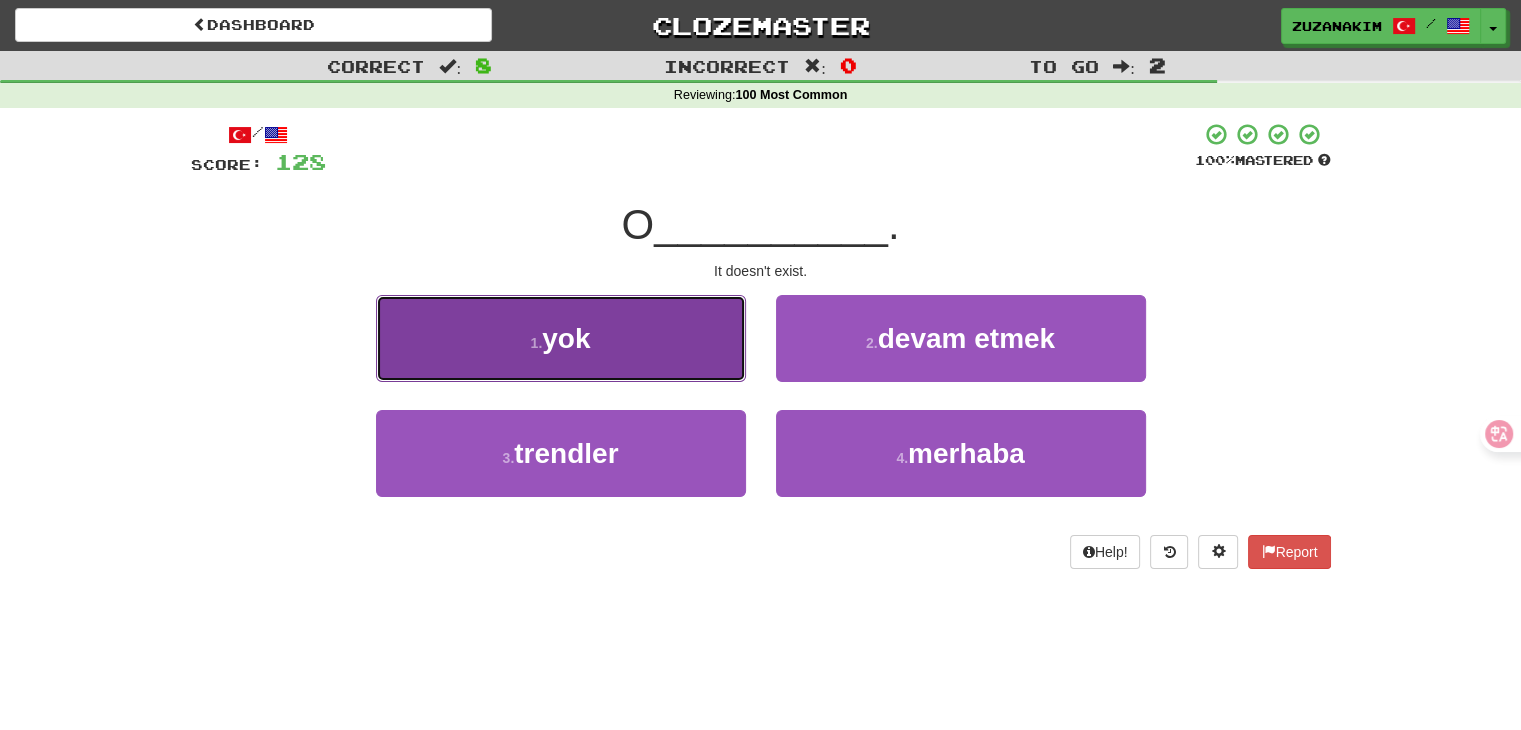 click on "1 .  yok" at bounding box center (561, 338) 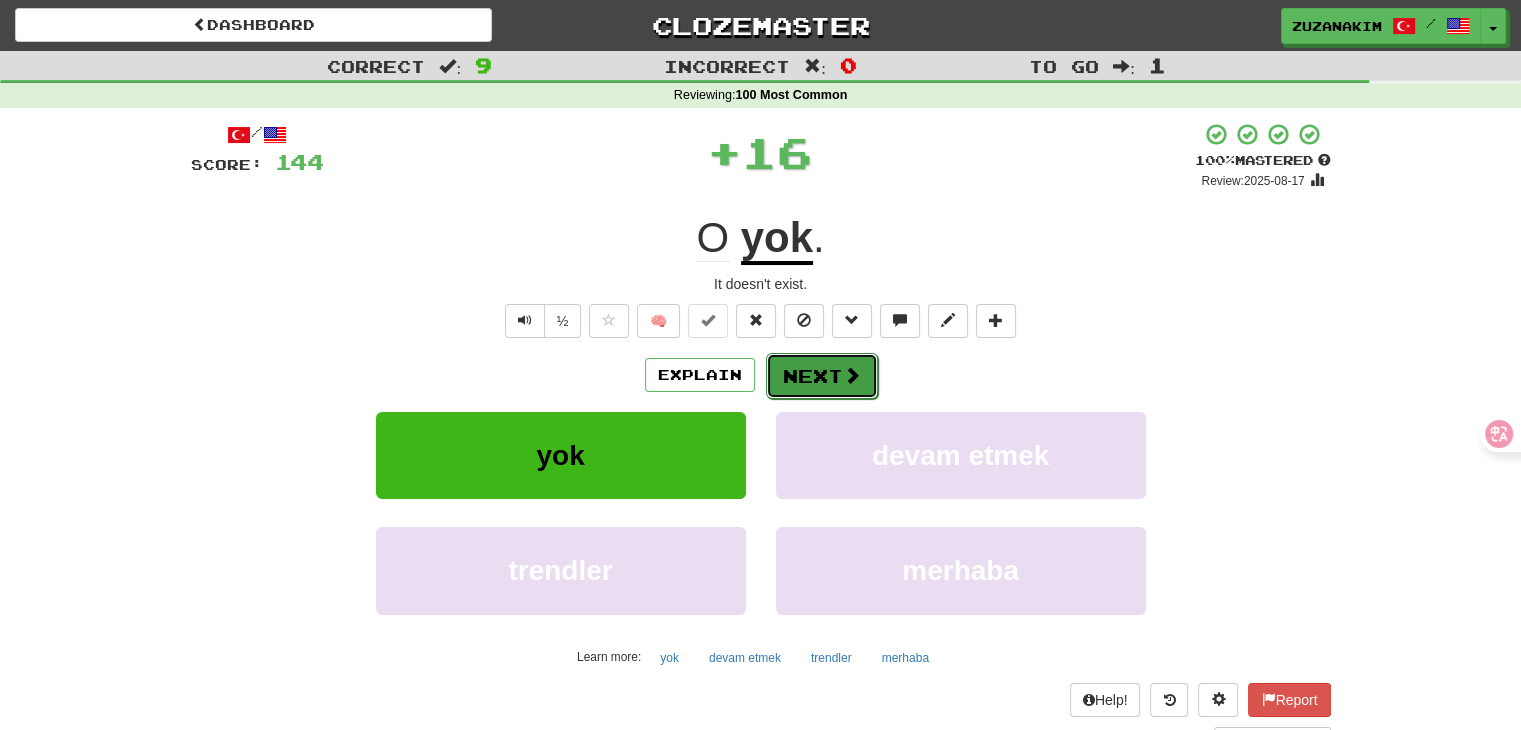 click on "Next" at bounding box center (822, 376) 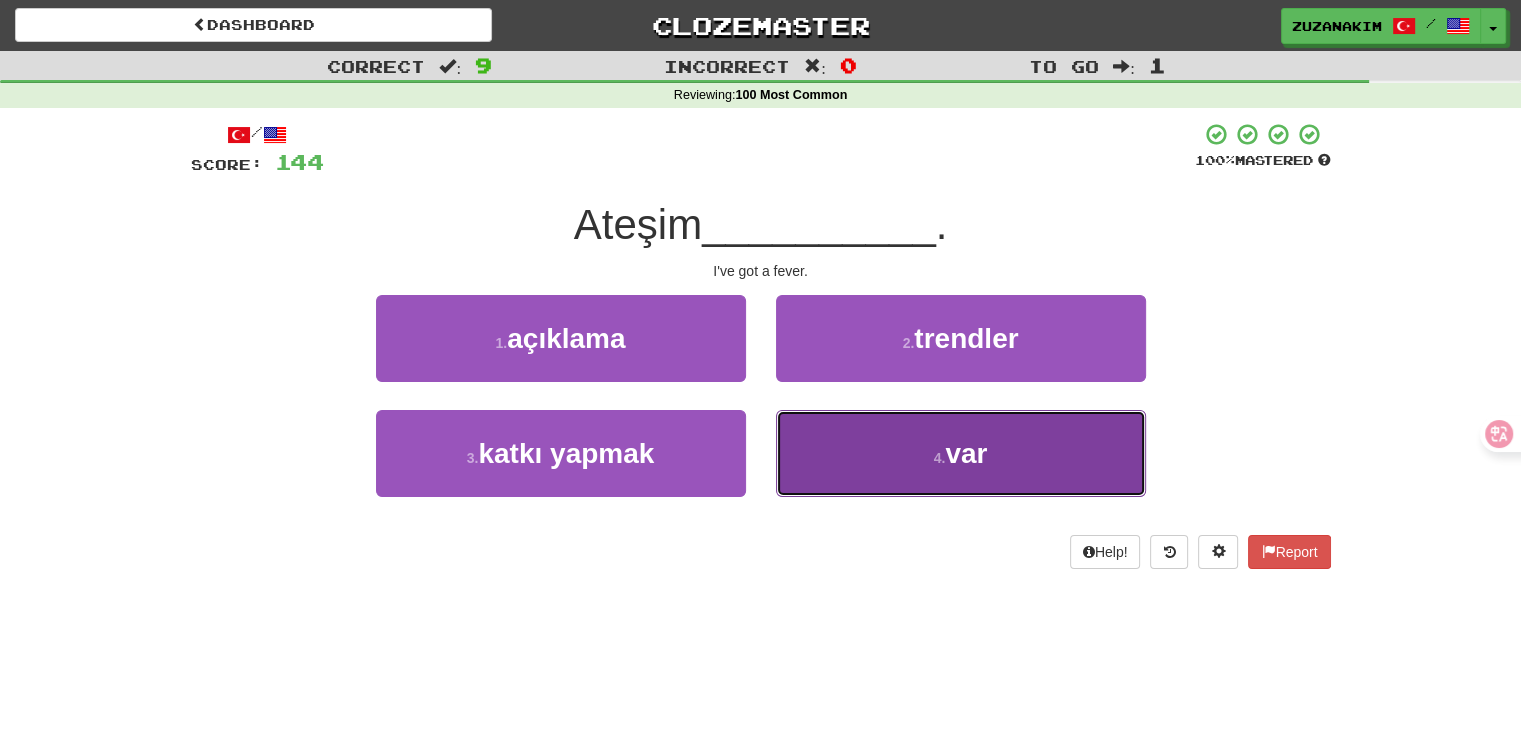 click on "4 .  var" at bounding box center (961, 453) 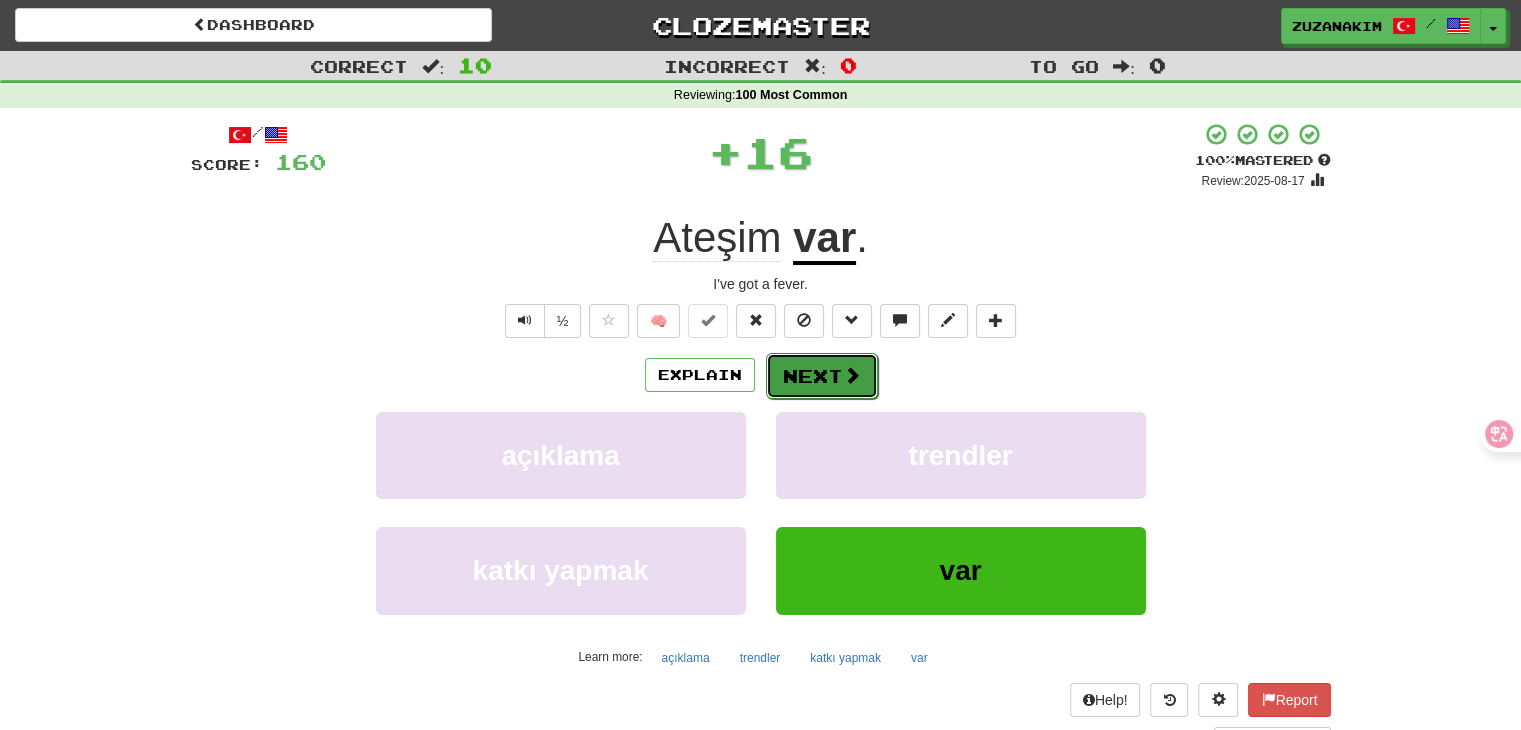 click on "Next" at bounding box center [822, 376] 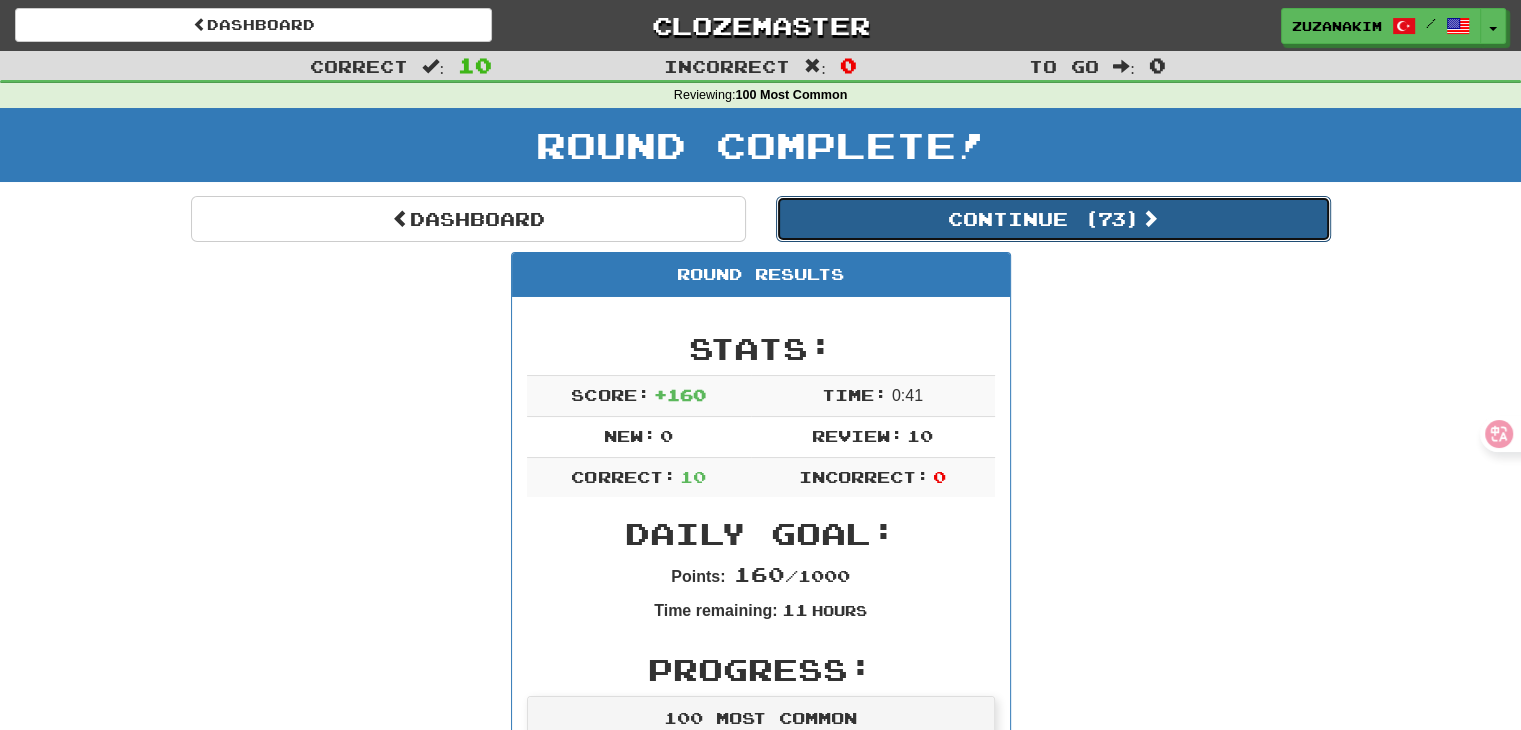 click on "Continue ( 73 )" at bounding box center (1053, 219) 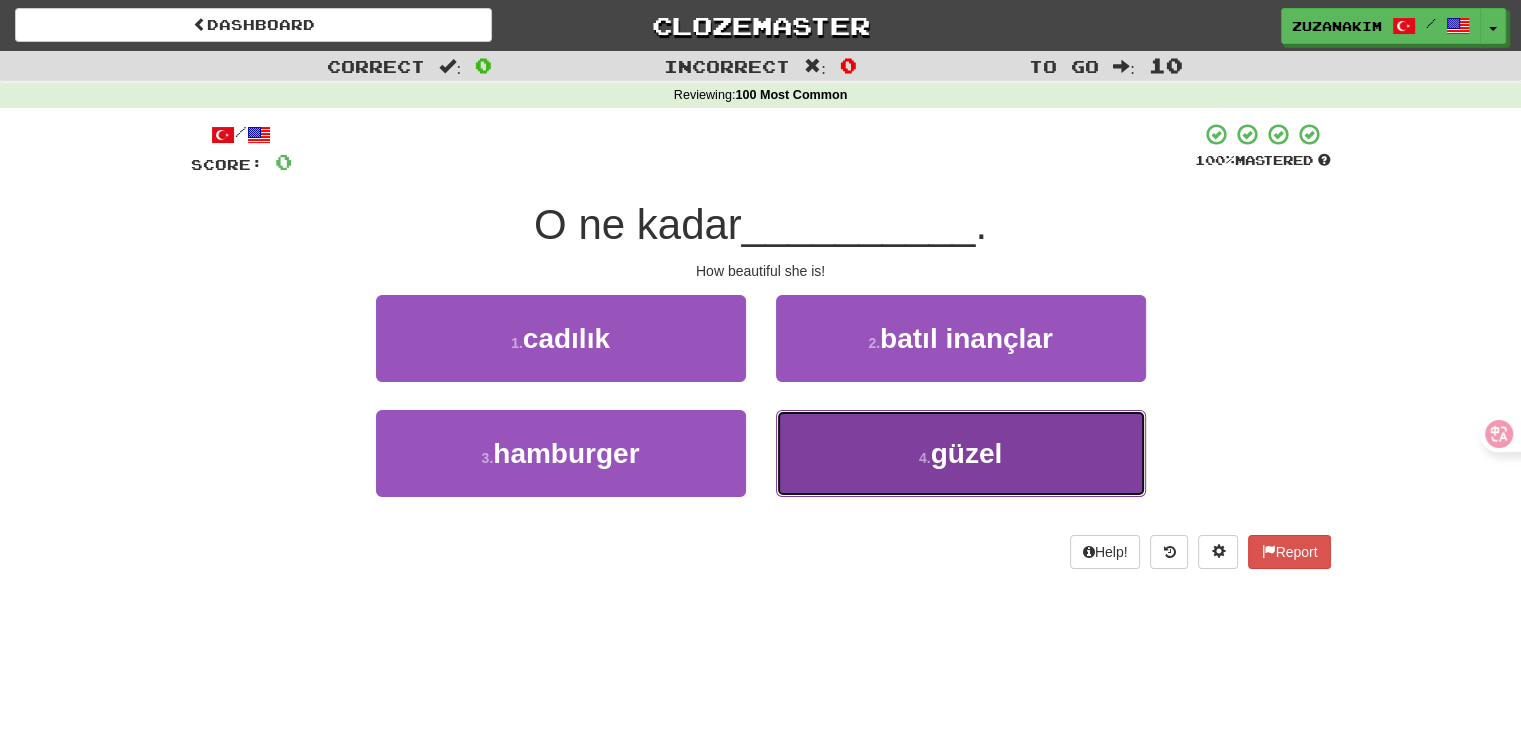 click on "4 .  güzel" at bounding box center (961, 453) 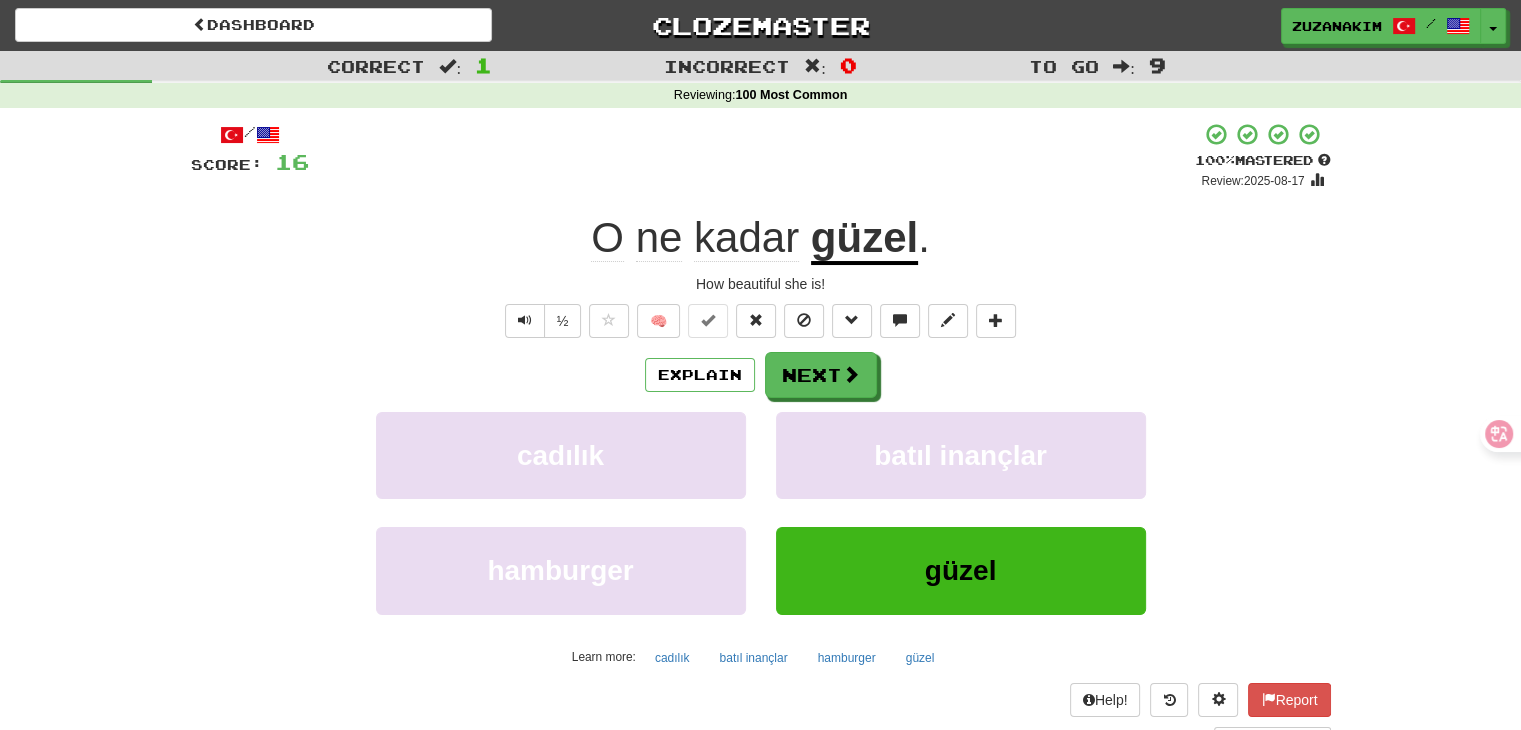 click on "güzel" at bounding box center (864, 239) 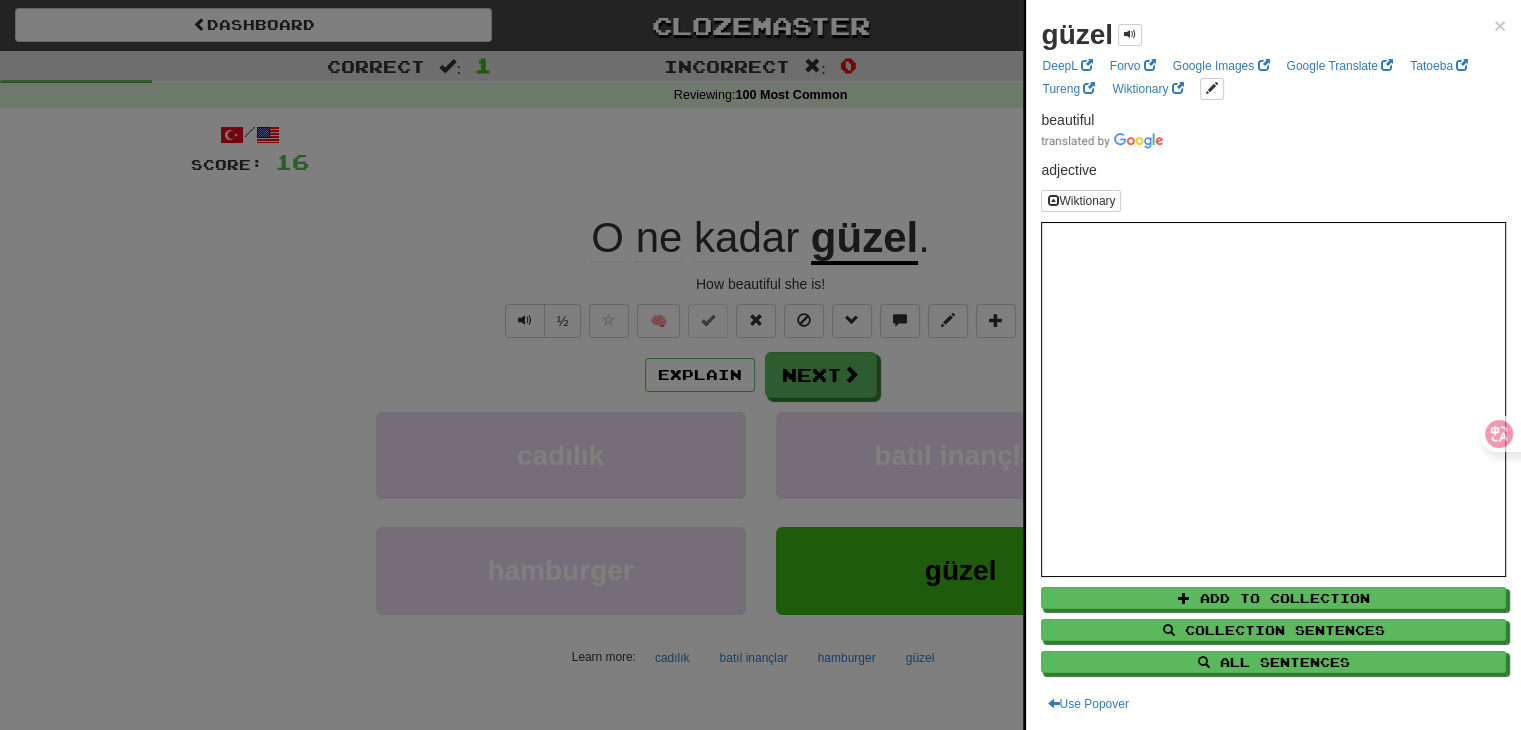 click at bounding box center (760, 365) 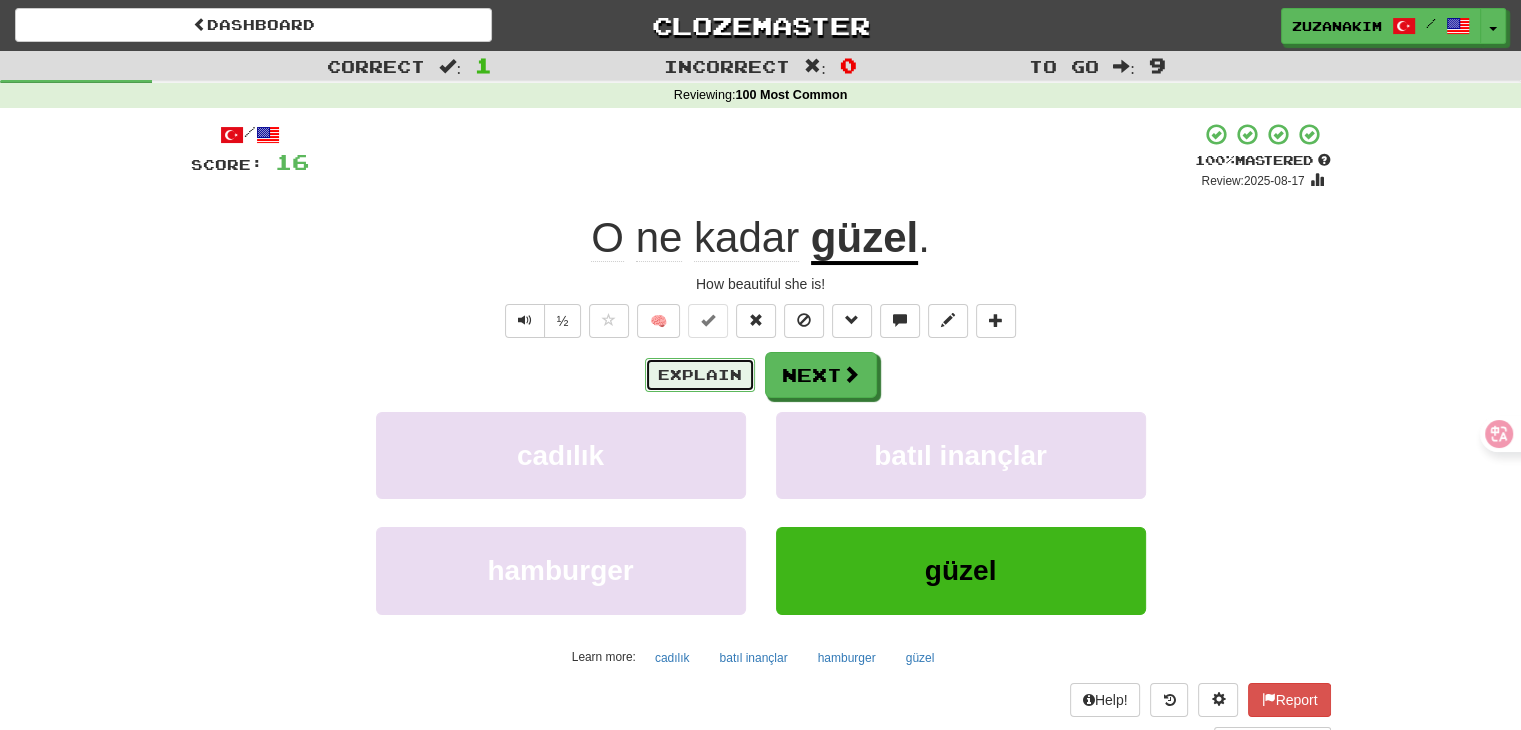 click on "Explain" at bounding box center (700, 375) 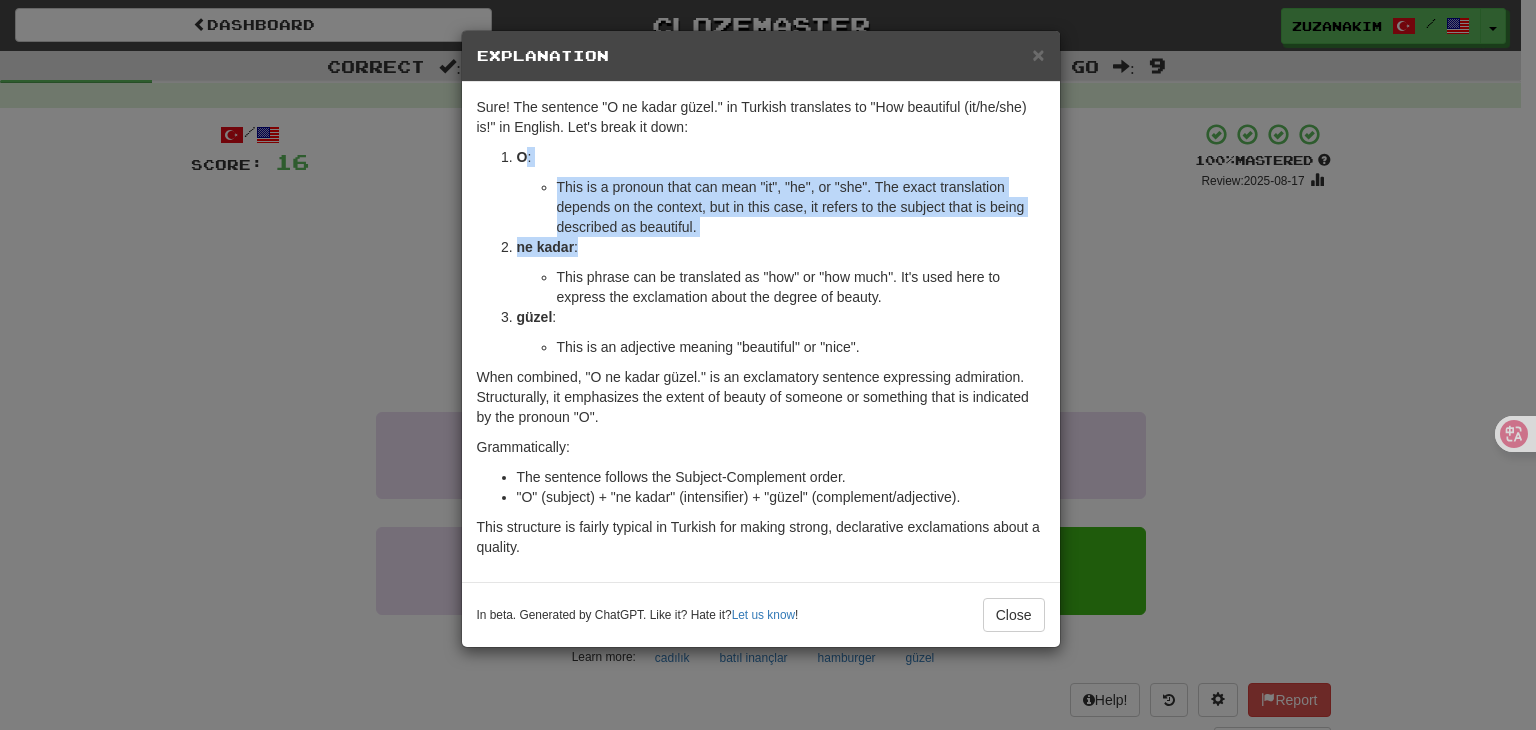 drag, startPoint x: 522, startPoint y: 154, endPoint x: 586, endPoint y: 252, distance: 117.047 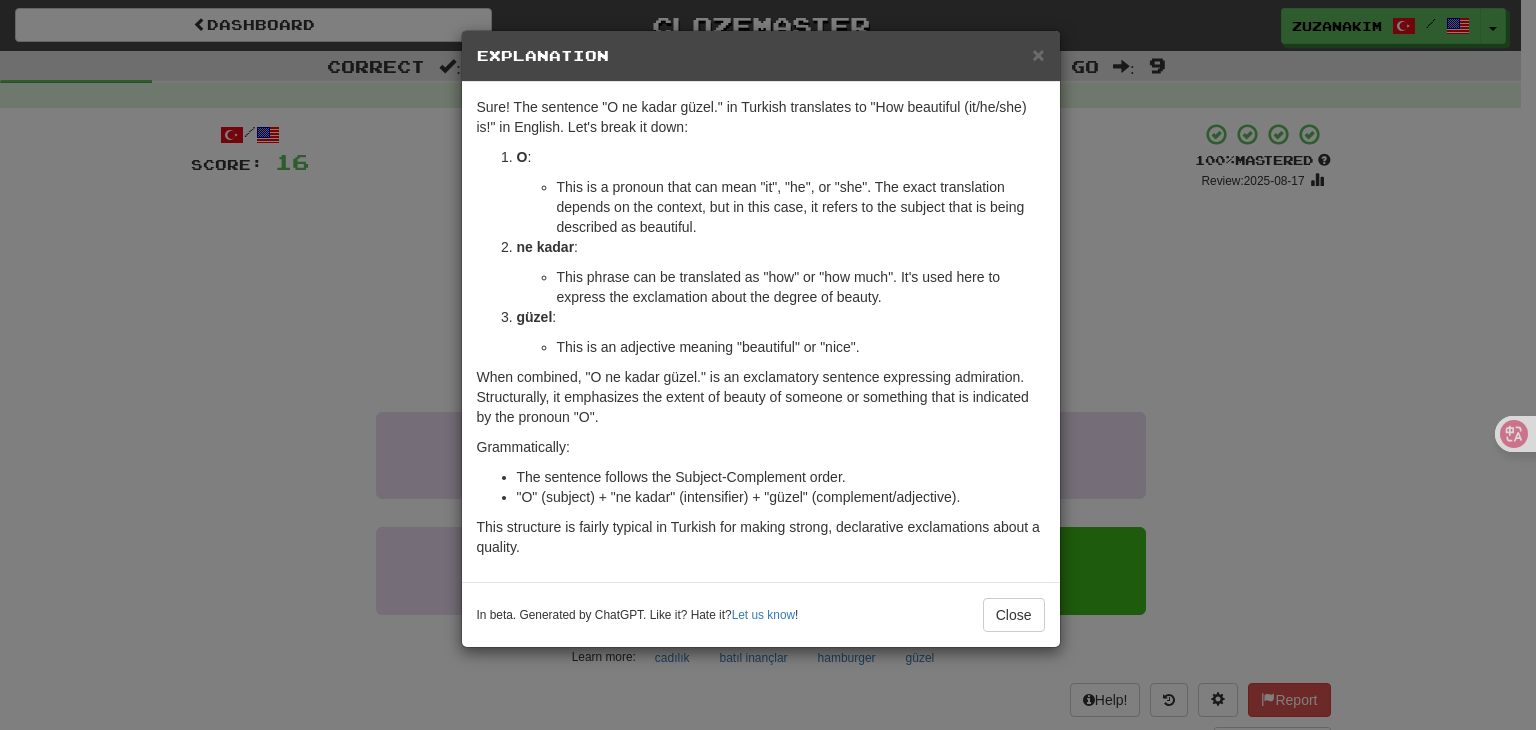 click on "ne kadar :
This phrase can be translated as "how" or "how much". It's used here to express the exclamation about the degree of beauty." at bounding box center [781, 272] 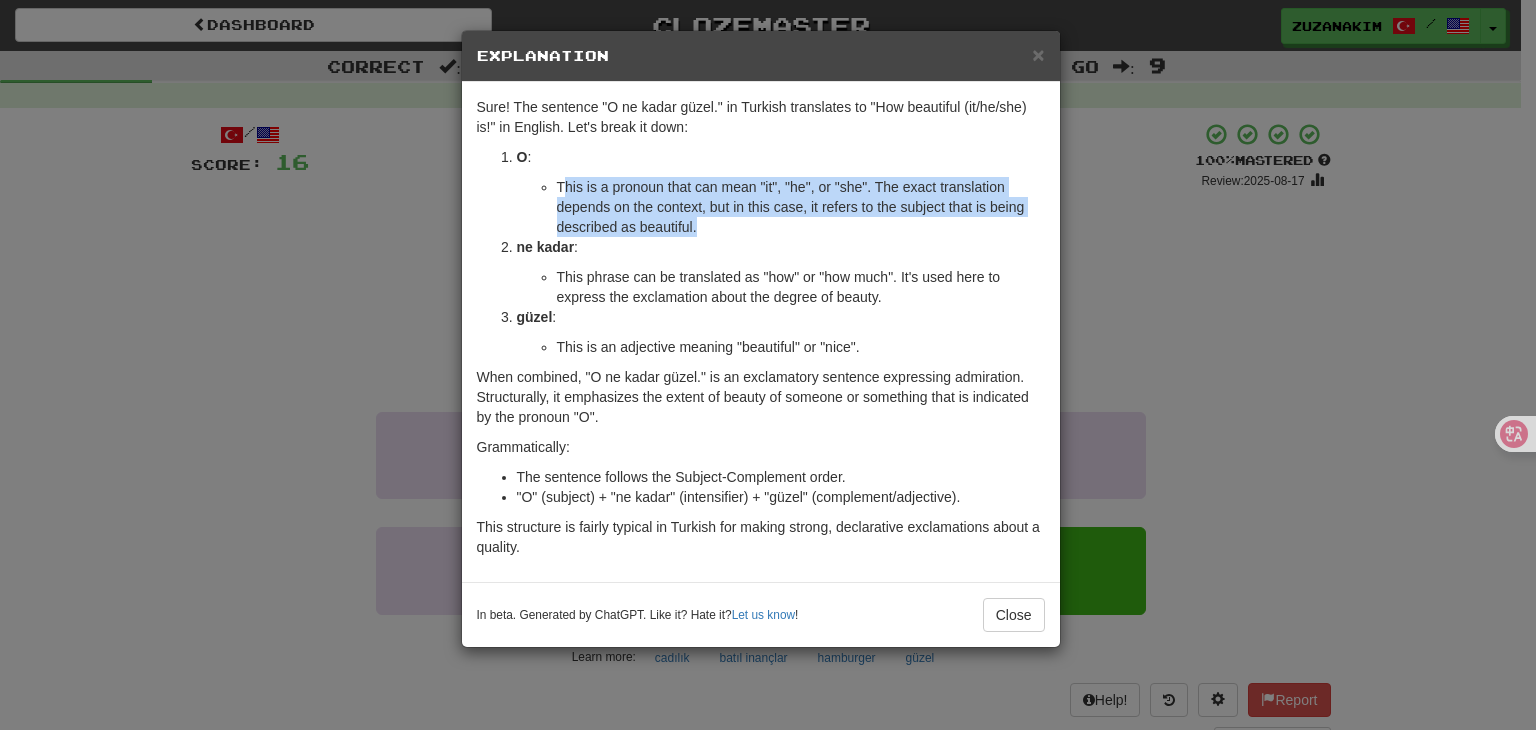 drag, startPoint x: 572, startPoint y: 192, endPoint x: 704, endPoint y: 227, distance: 136.56134 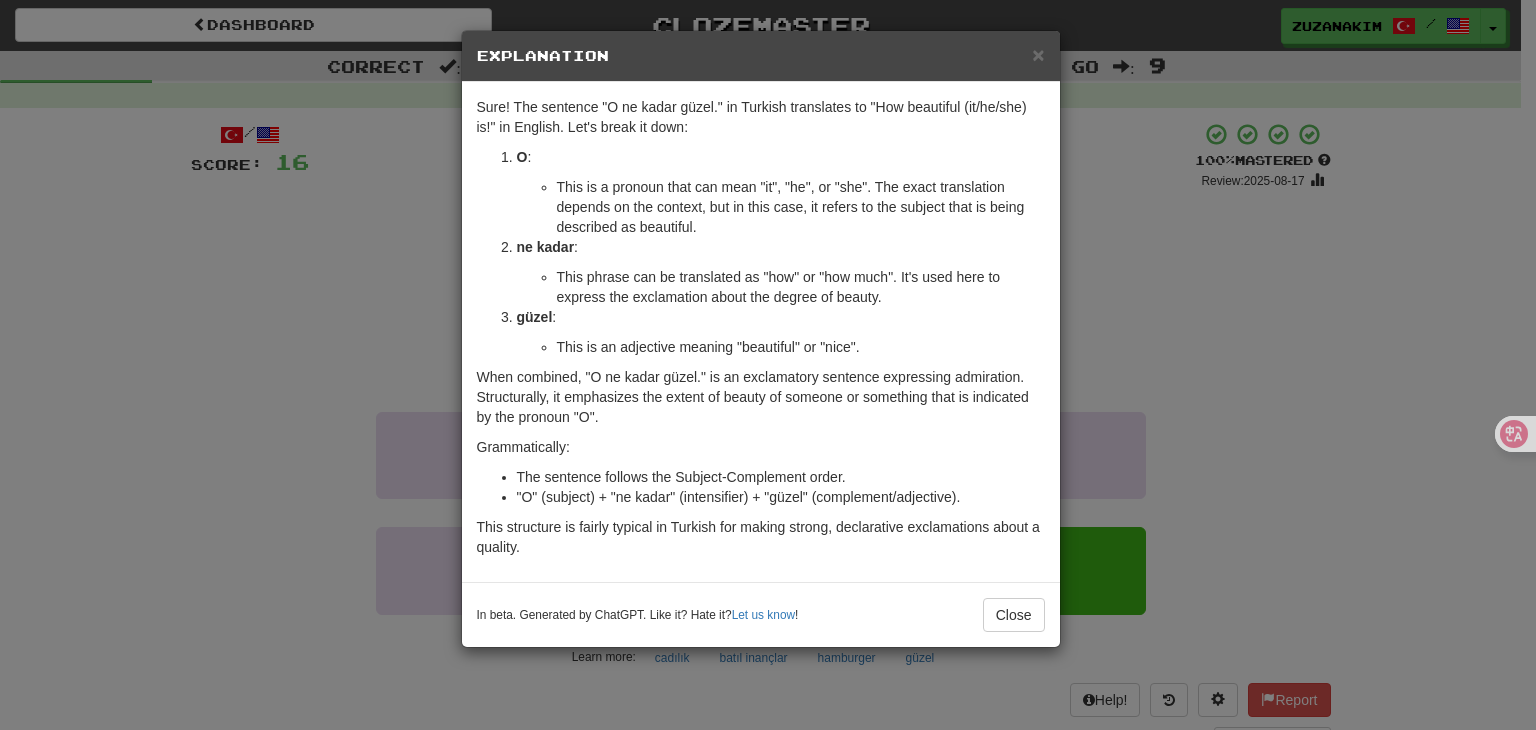 click on "This phrase can be translated as "how" or "how much". It's used here to express the exclamation about the degree of beauty." at bounding box center (801, 287) 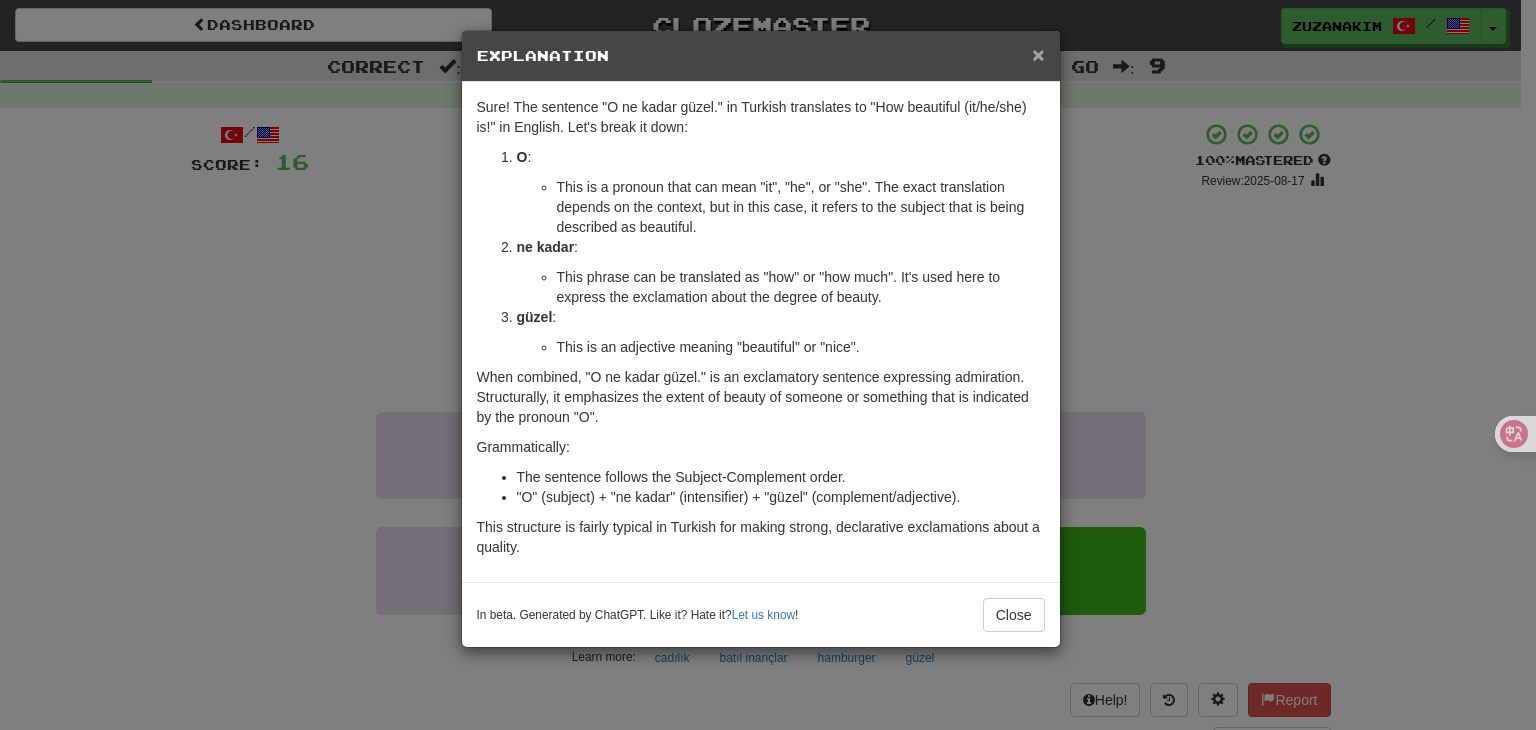 click on "×" at bounding box center (1038, 54) 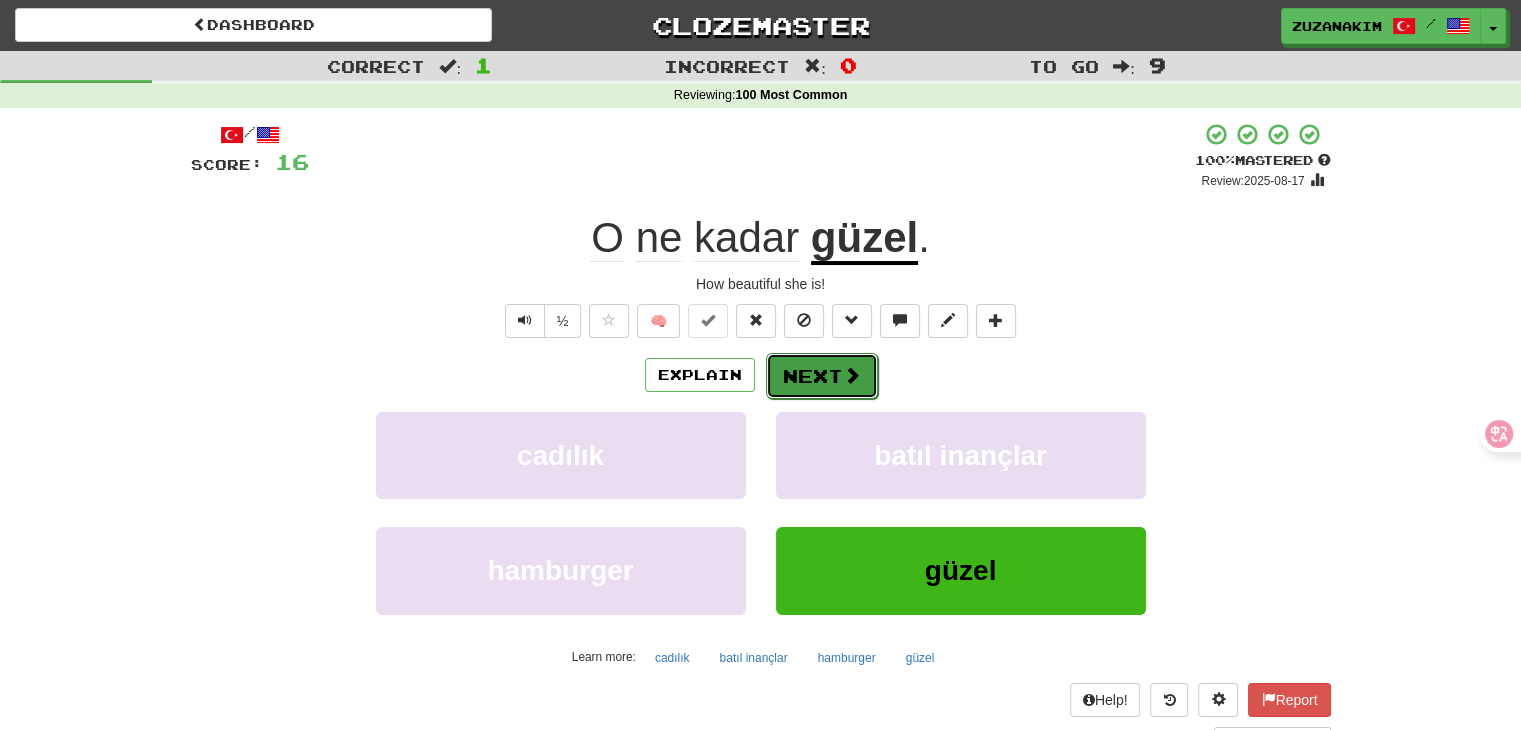 click on "Next" at bounding box center (822, 376) 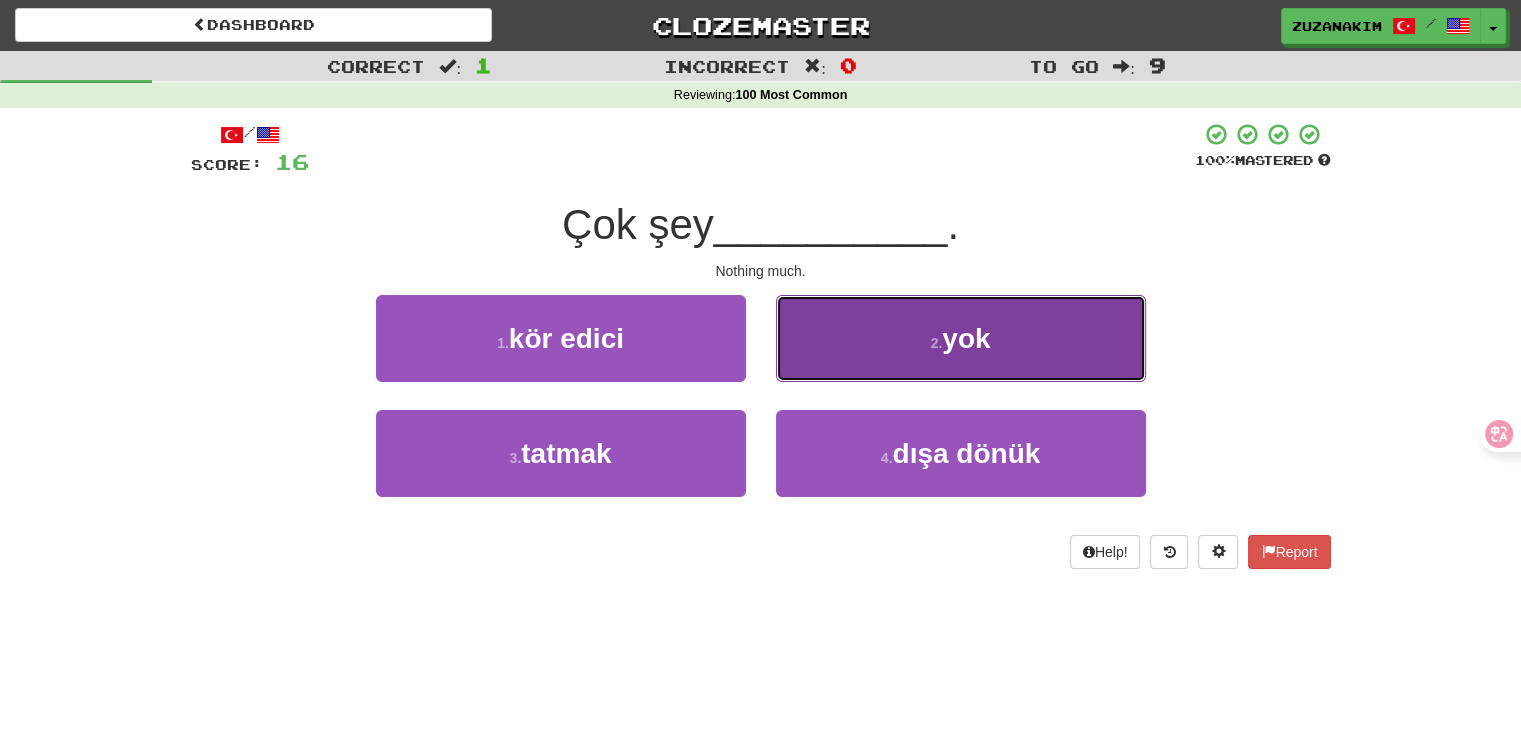 click on "yok" at bounding box center (966, 338) 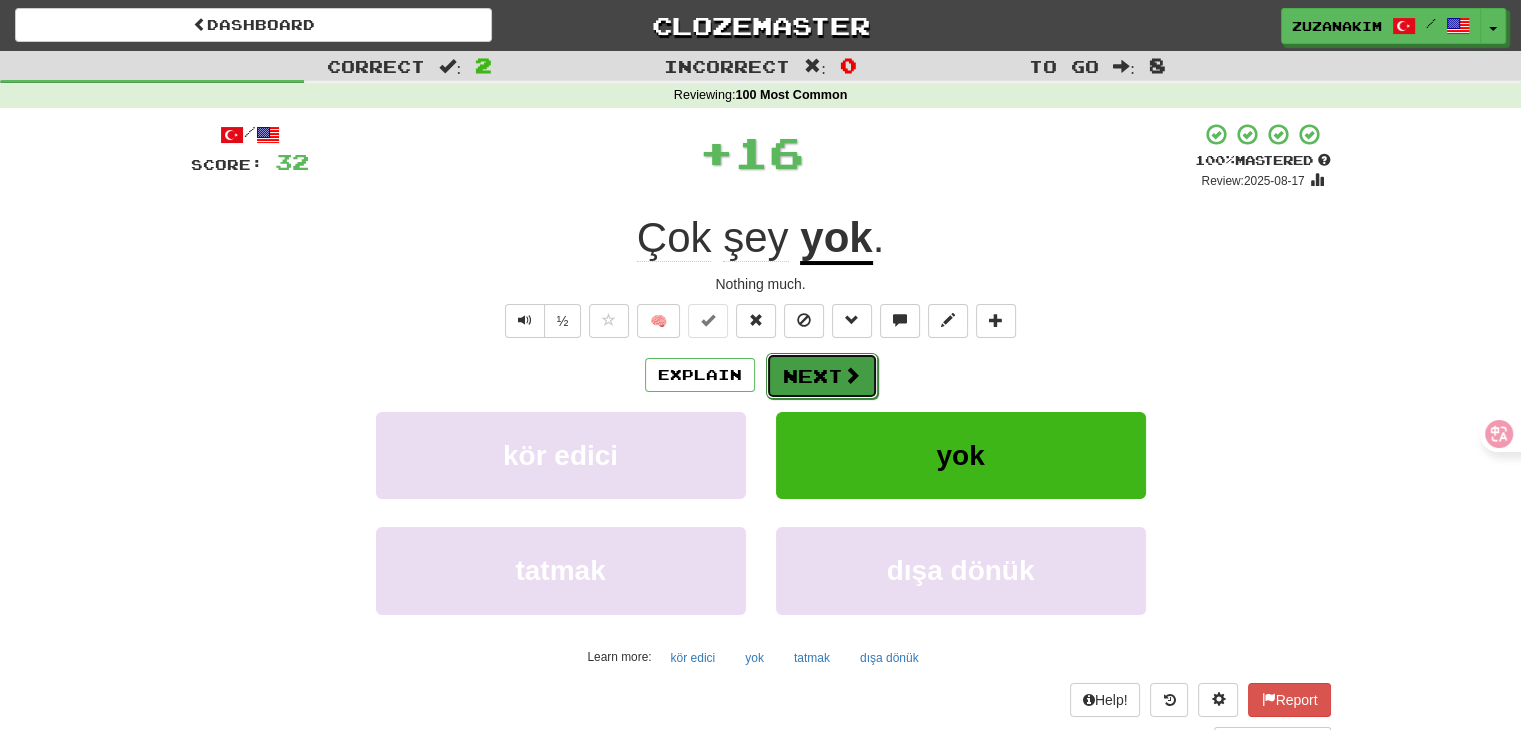 click on "Next" at bounding box center [822, 376] 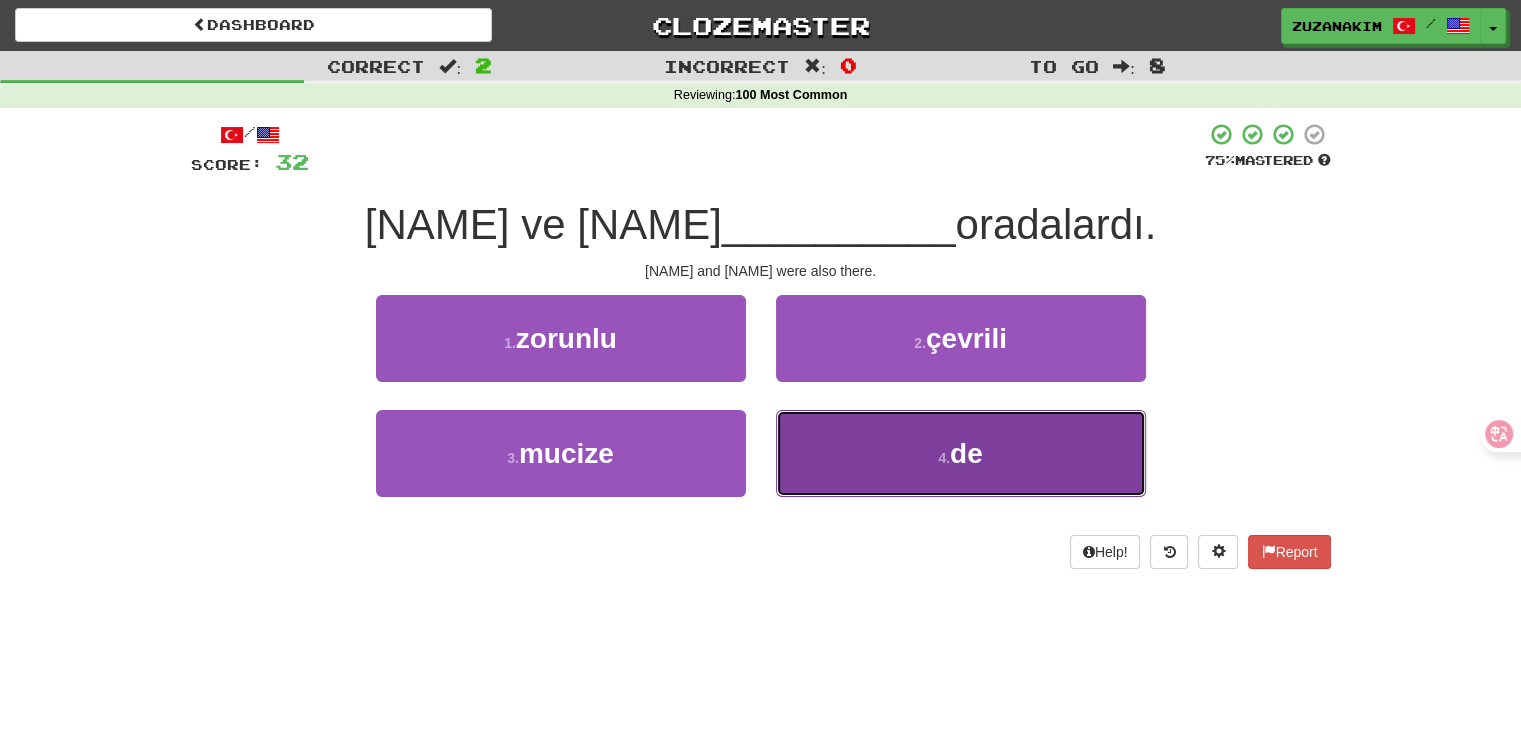 click on "4 .  de" at bounding box center (961, 453) 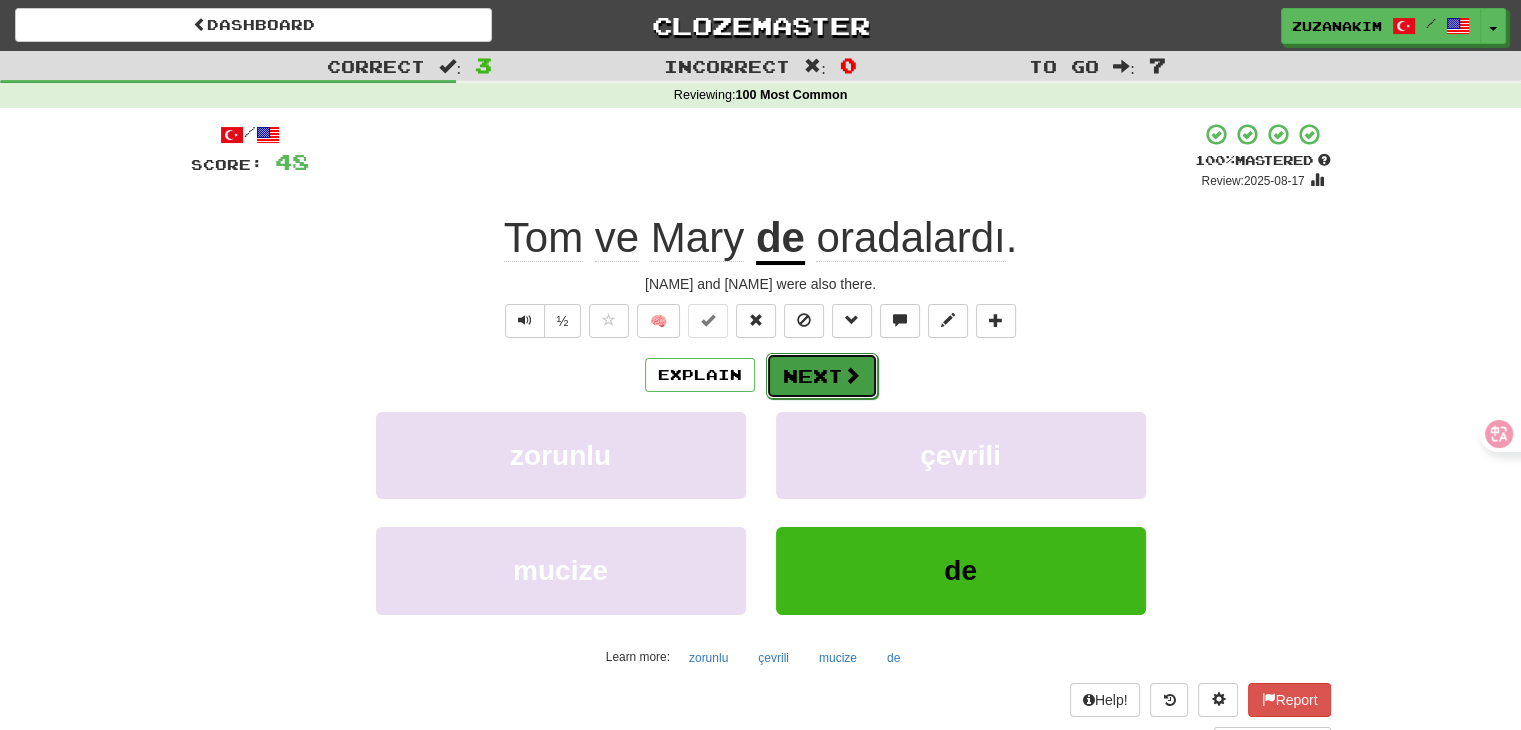 click on "Next" at bounding box center (822, 376) 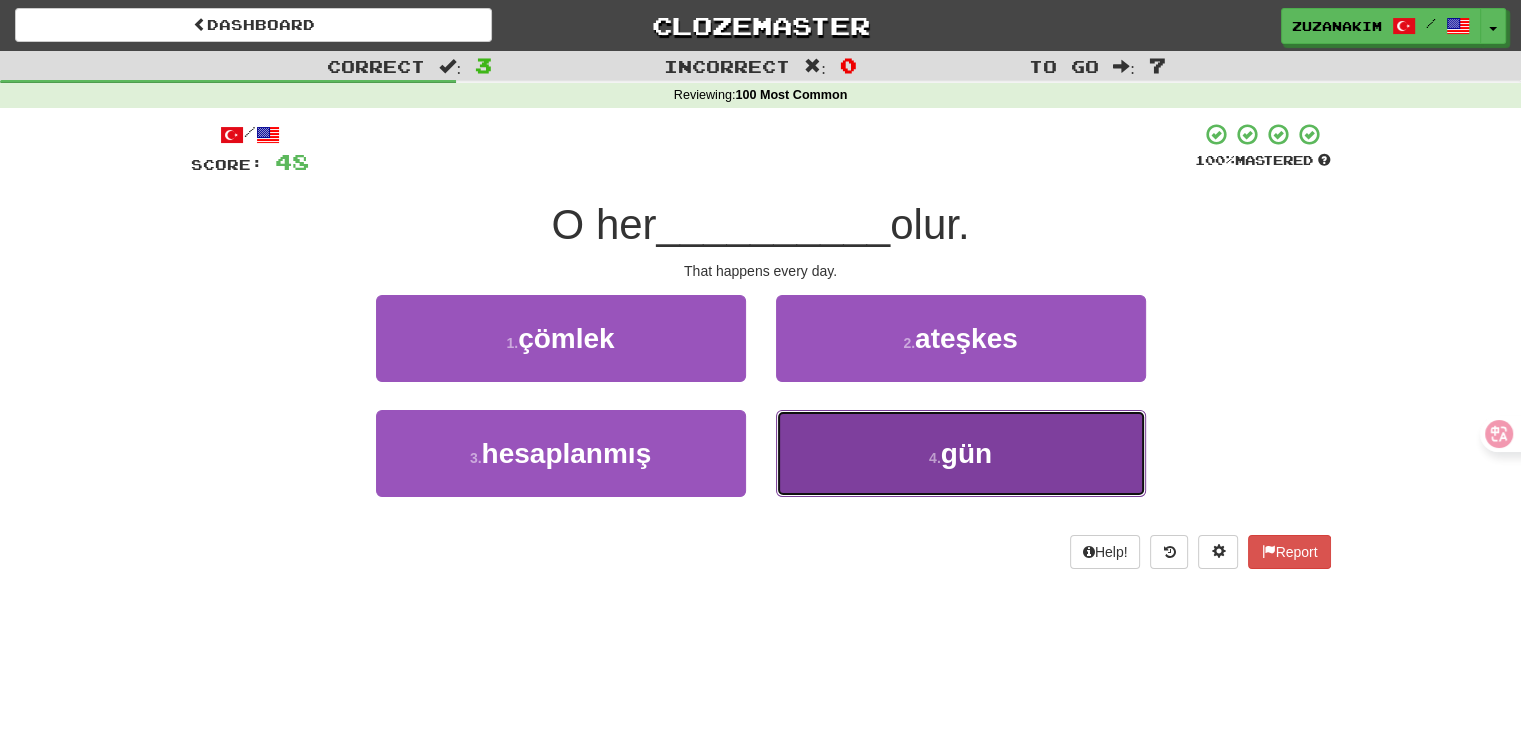 click on "4 ." at bounding box center (935, 458) 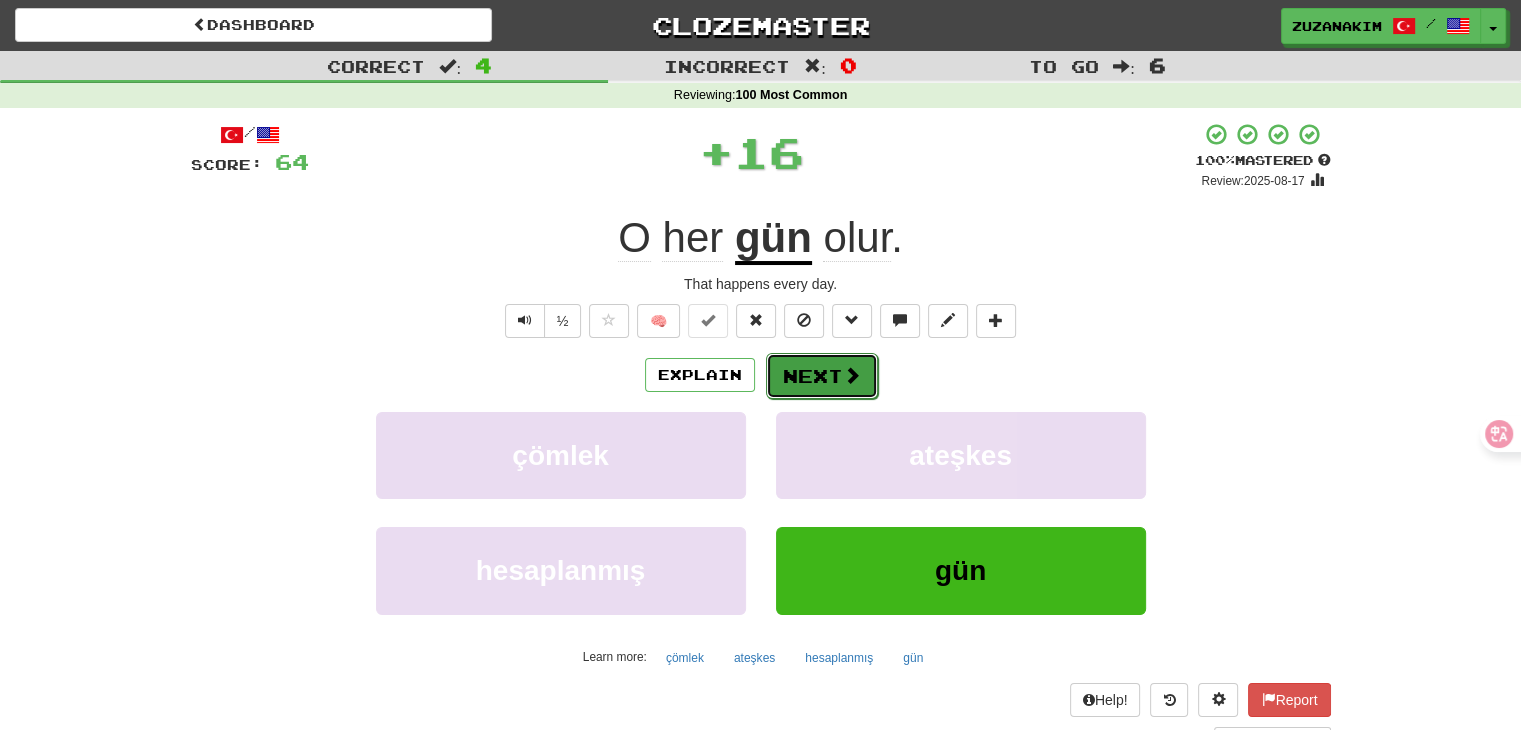 click on "Next" at bounding box center [822, 376] 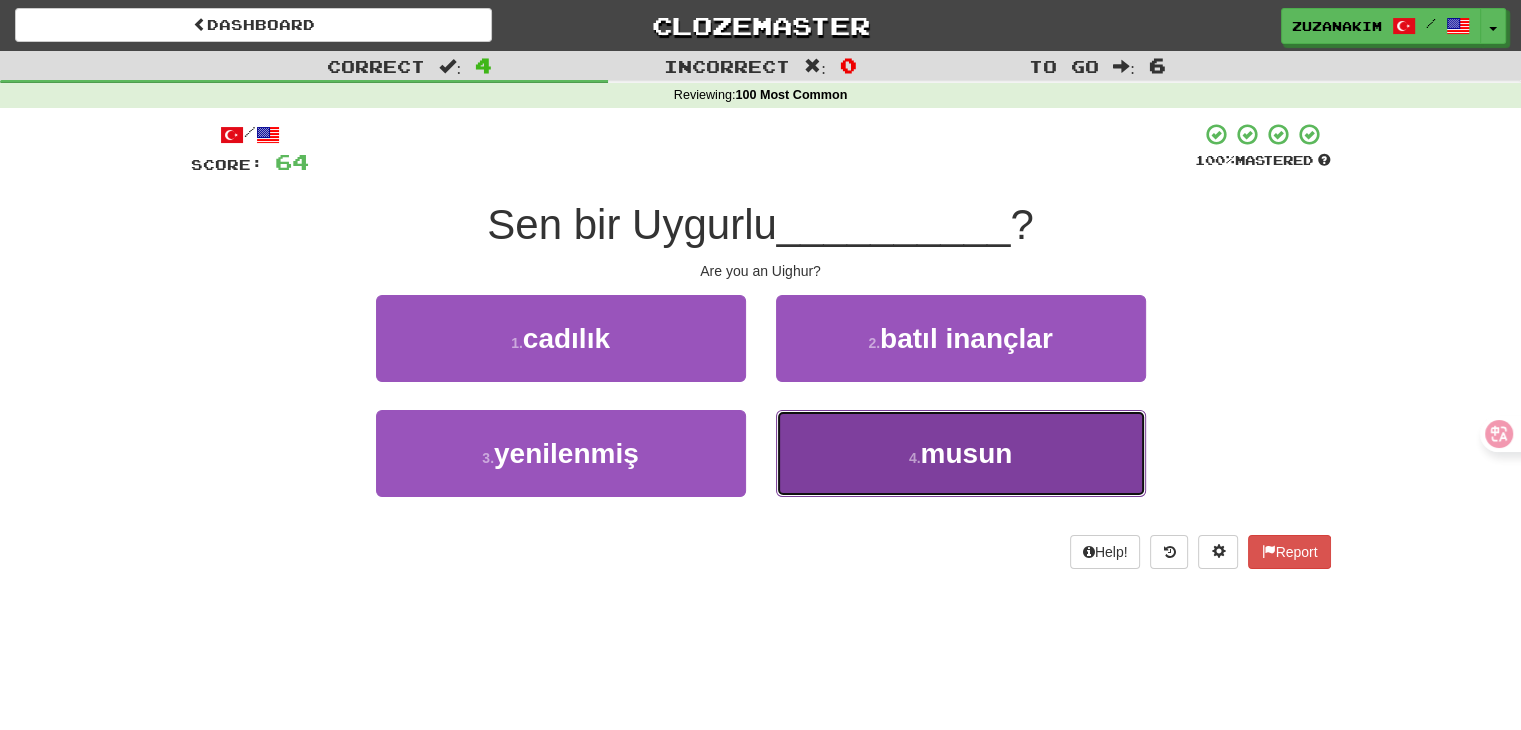 click on "4 .  musun" at bounding box center (961, 453) 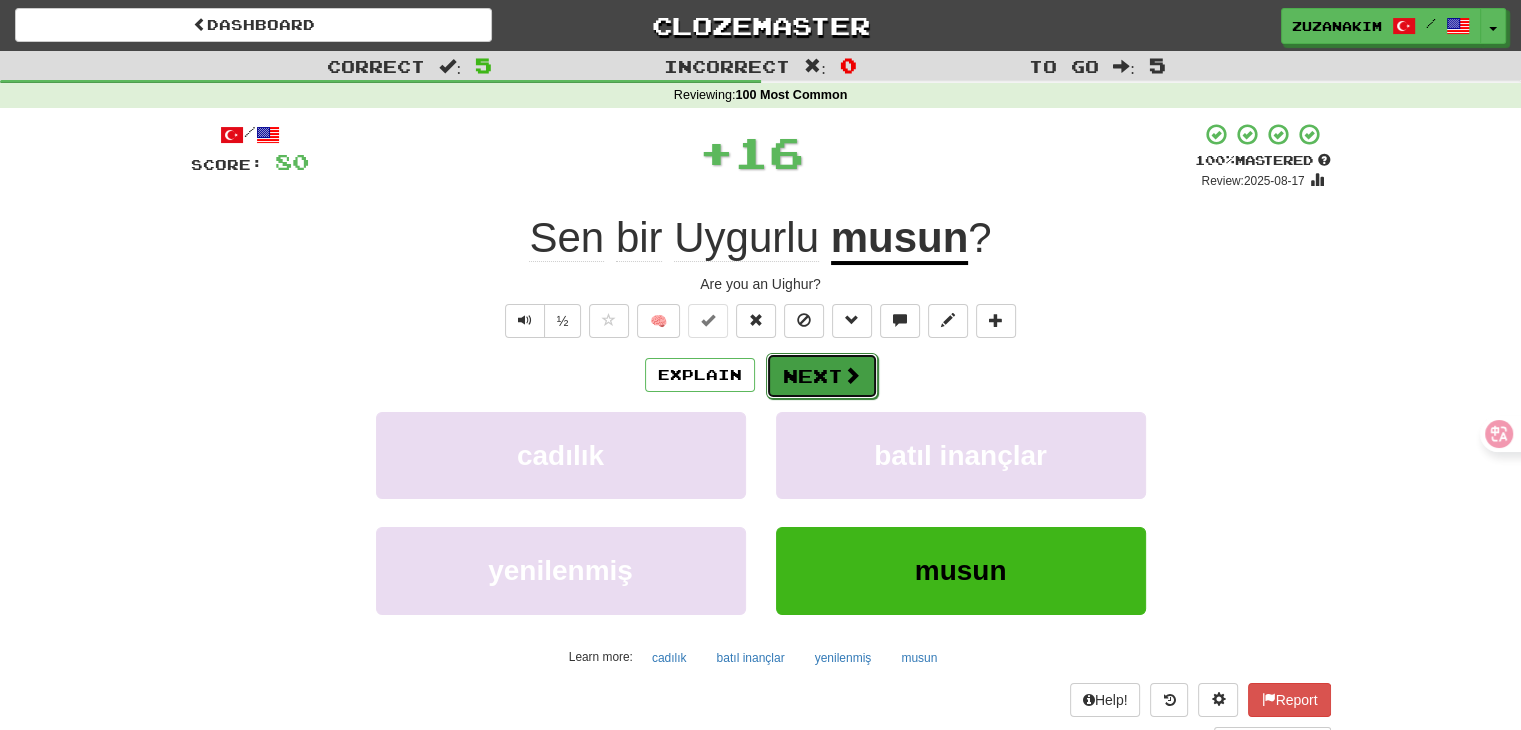 click on "Next" at bounding box center (822, 376) 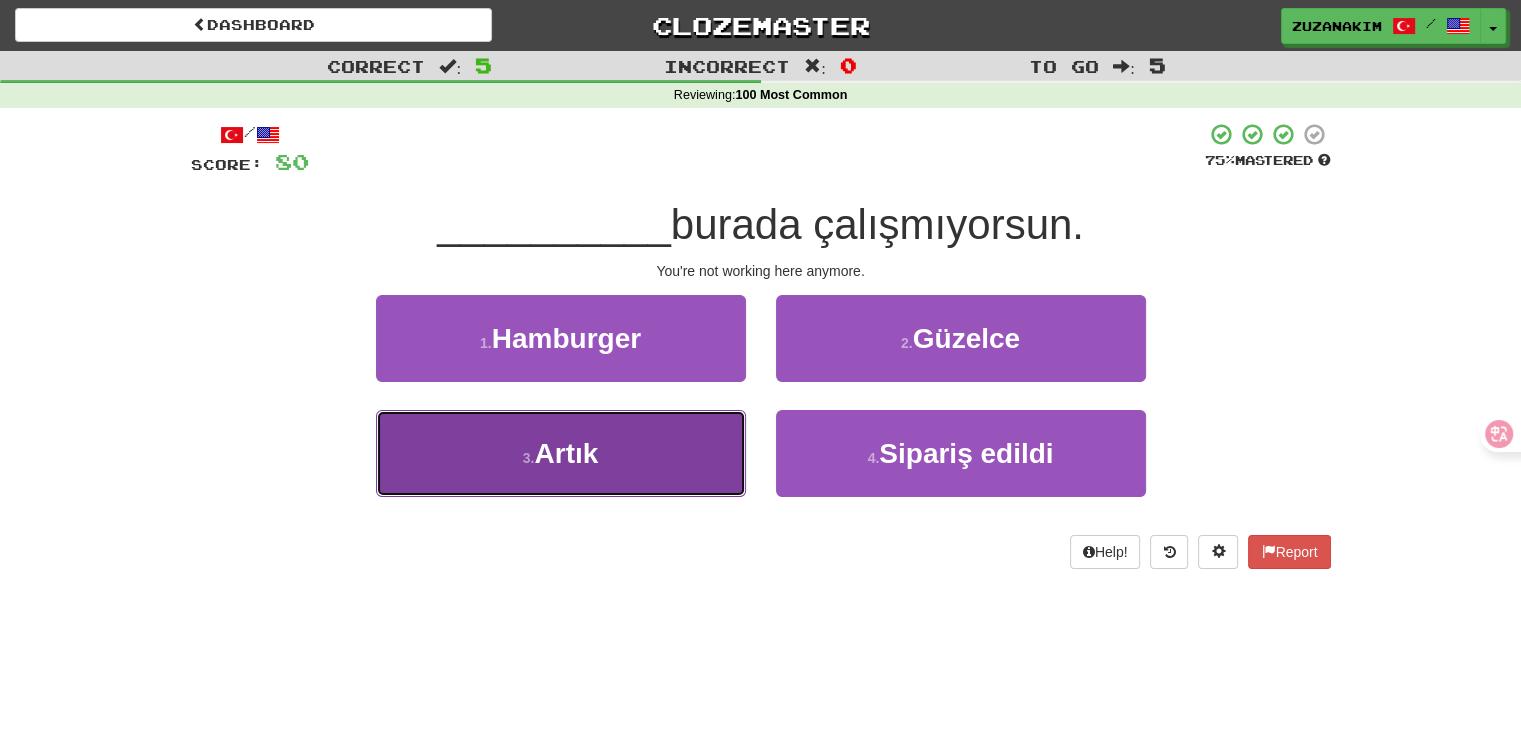 click on "3 .  Artık" at bounding box center [561, 453] 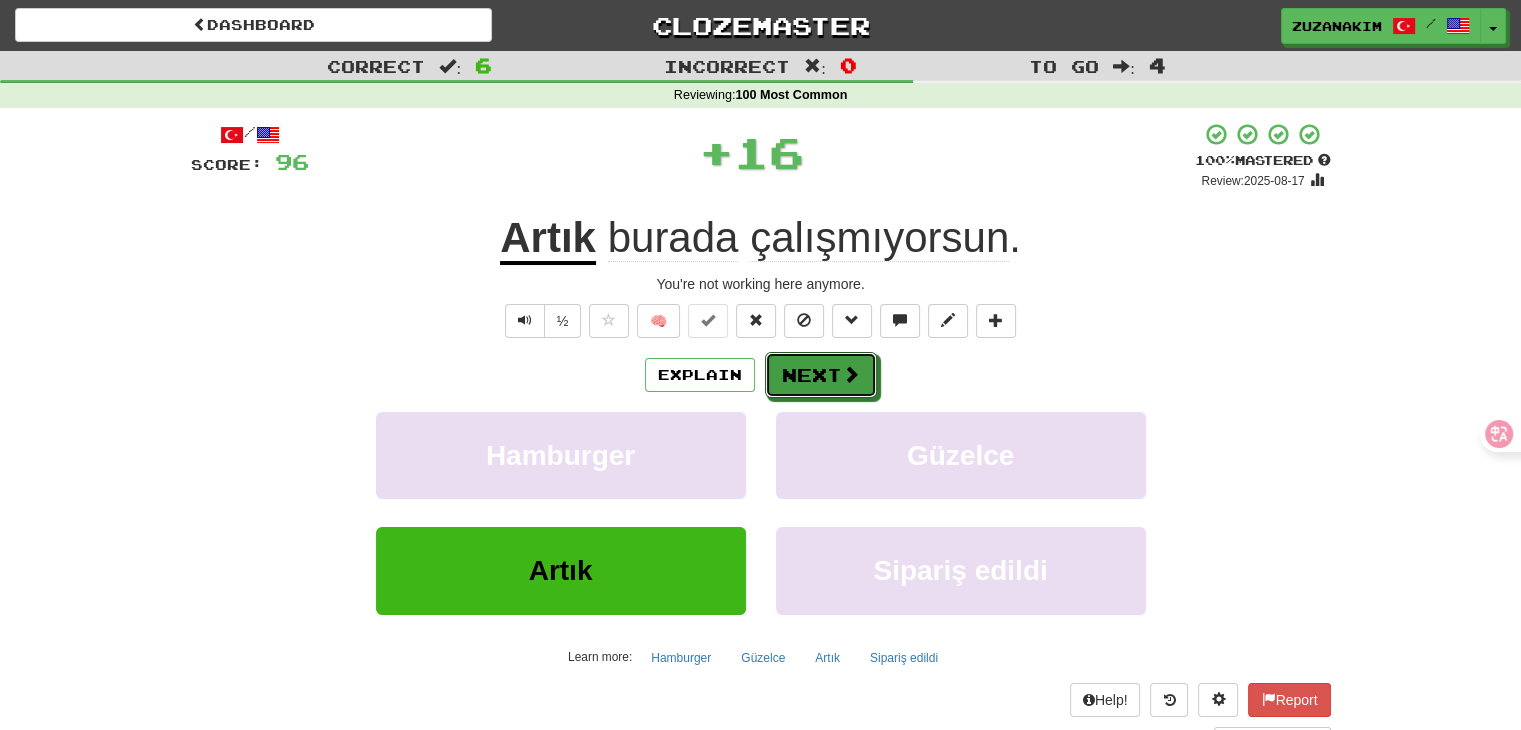 click on "Next" at bounding box center (821, 375) 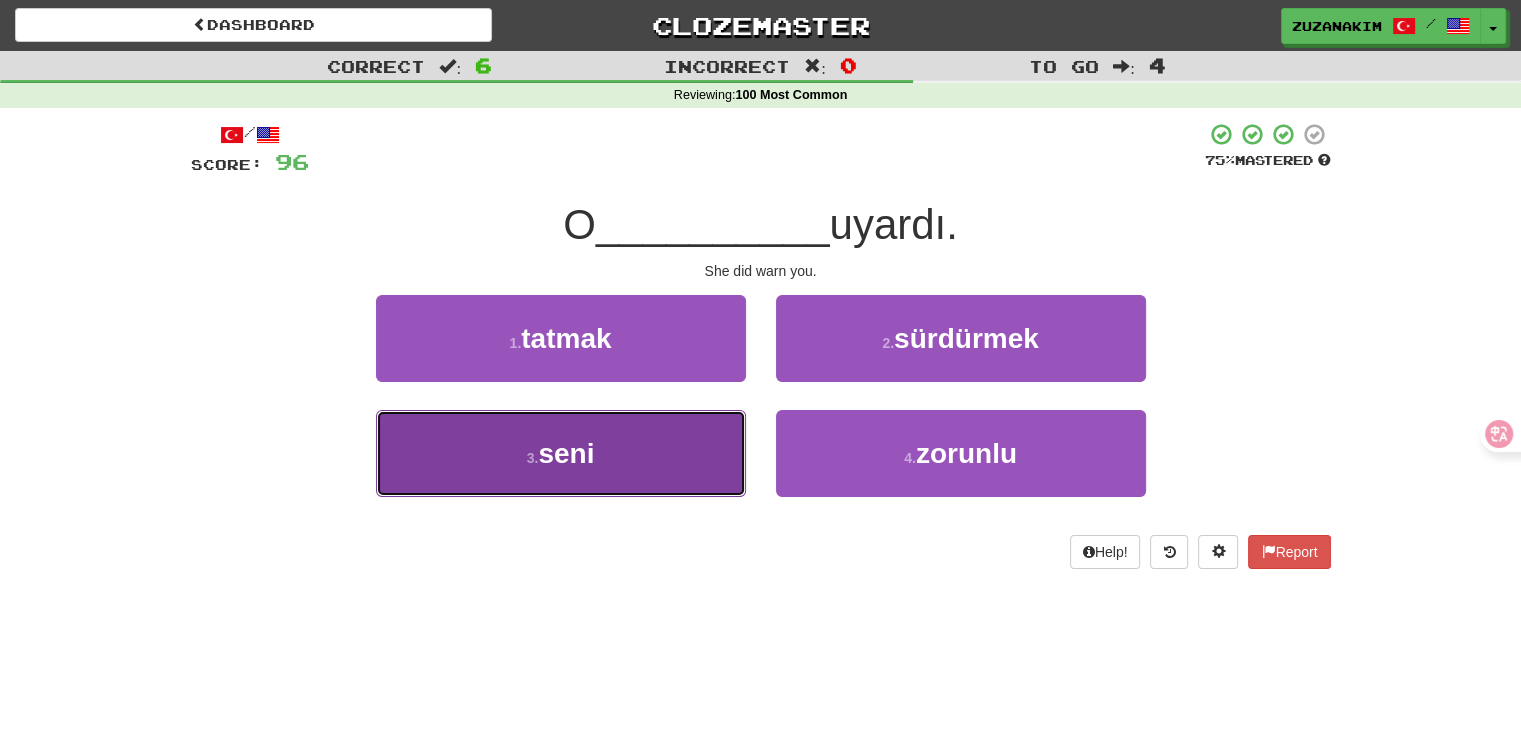 click on "3 .  seni" at bounding box center [561, 453] 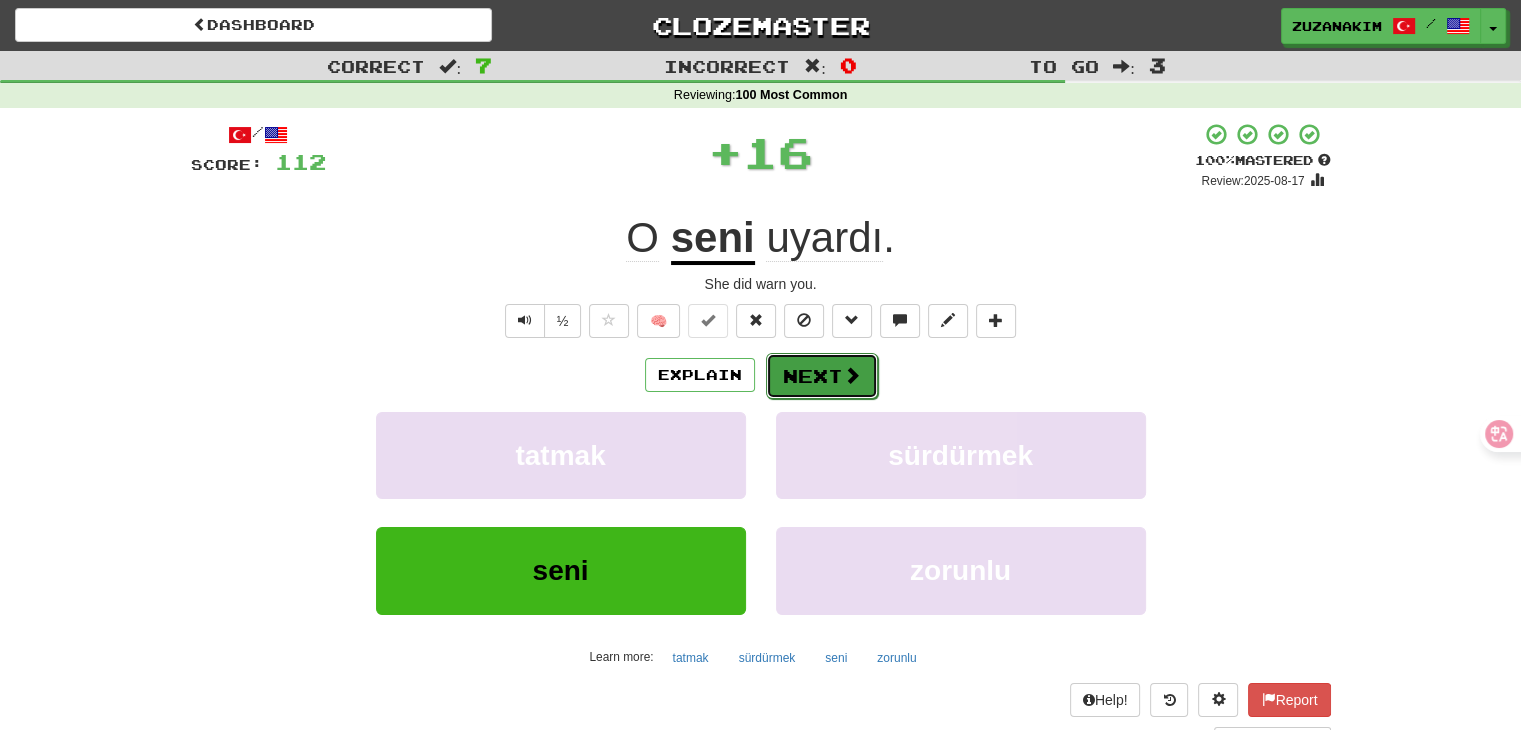 click on "Next" at bounding box center (822, 376) 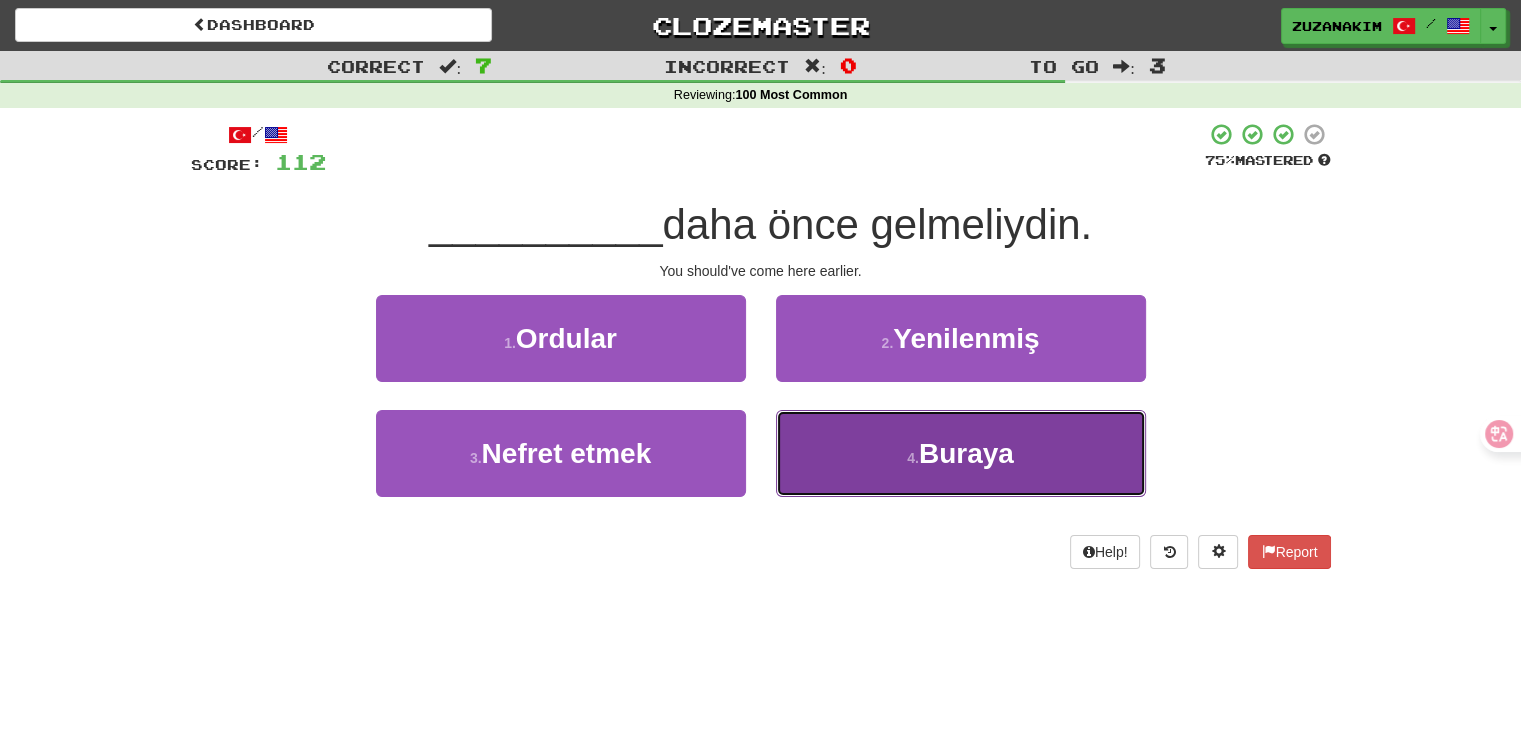 click on "4 ." at bounding box center (913, 458) 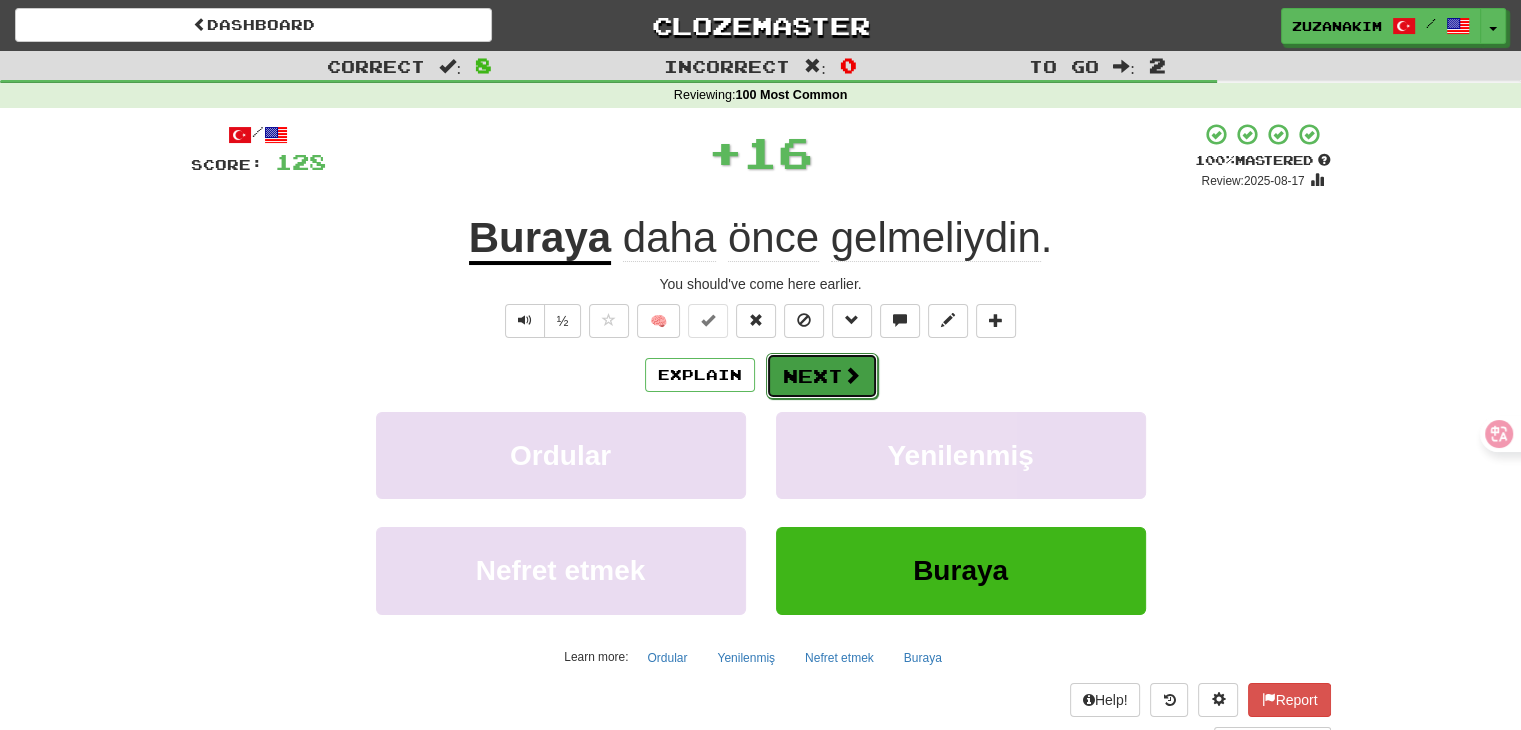 click on "Next" at bounding box center (822, 376) 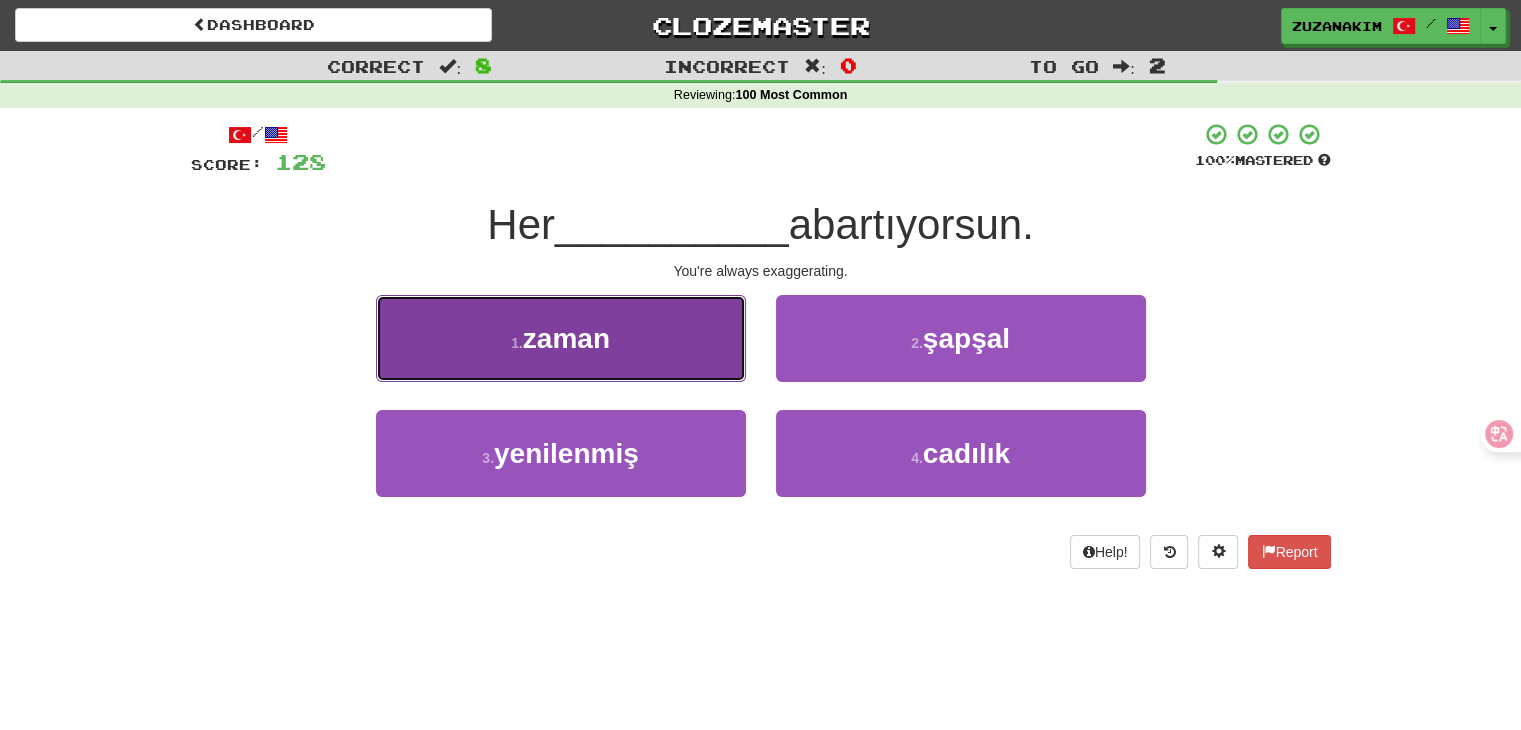 click on "1 .  zaman" at bounding box center [561, 338] 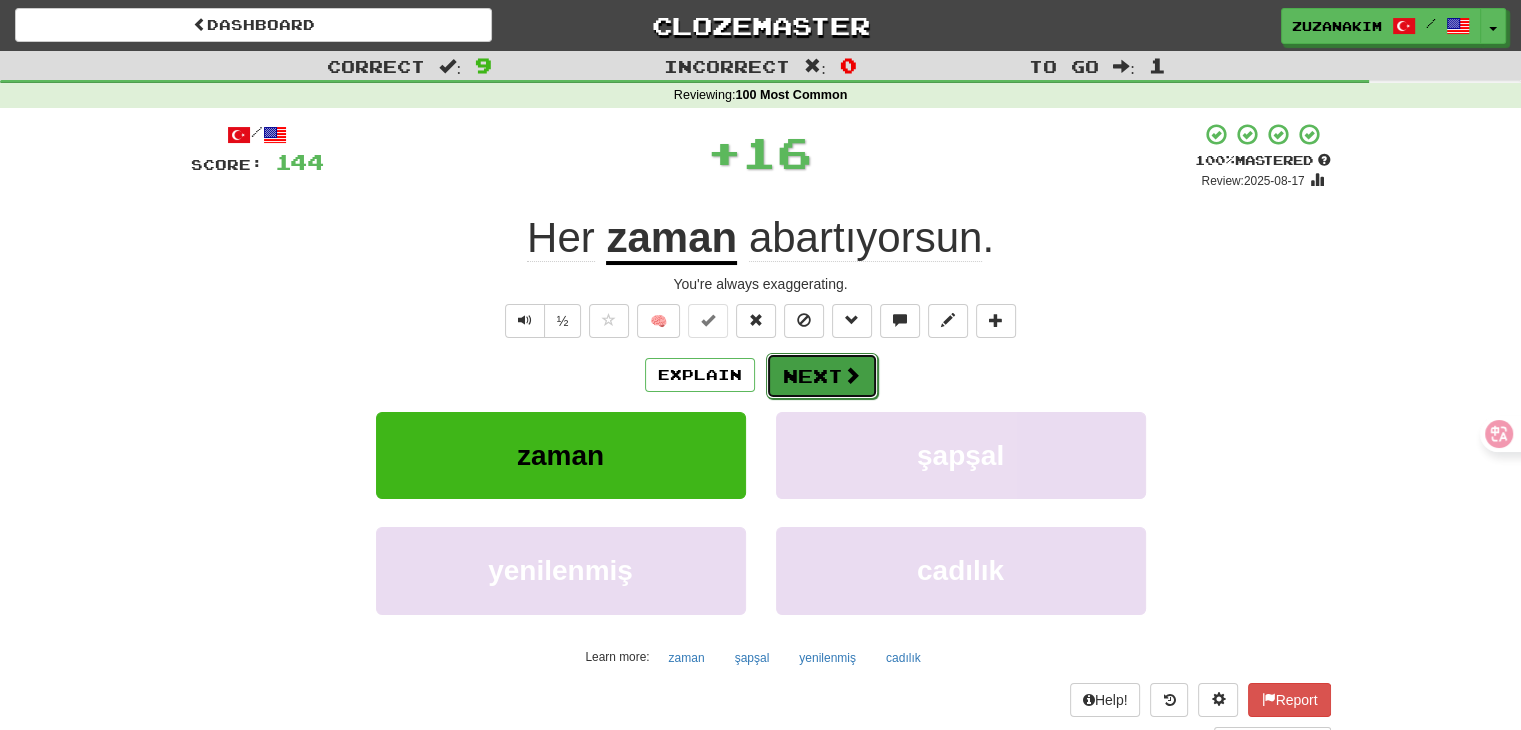 click on "Next" at bounding box center (822, 376) 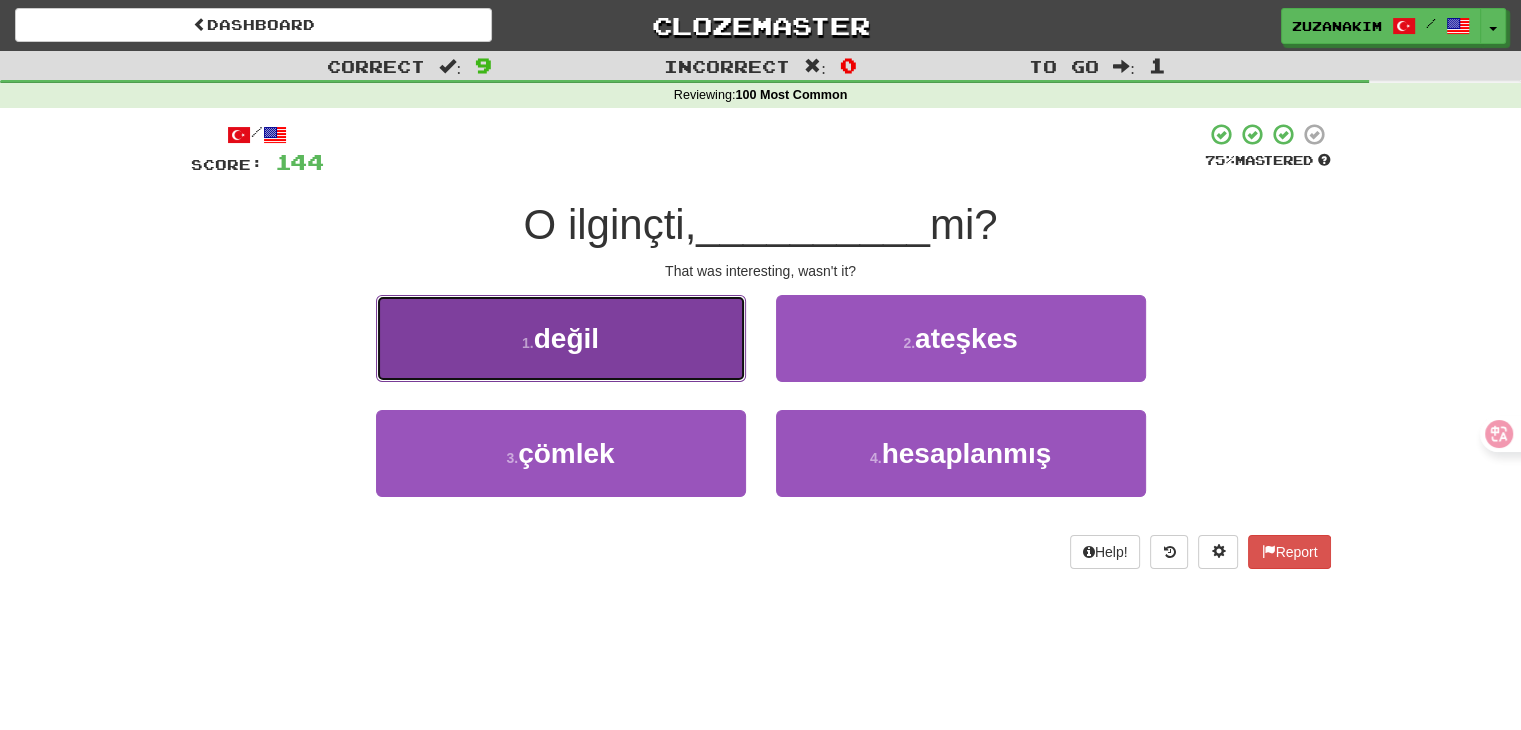click on "1 .  değil" at bounding box center (561, 338) 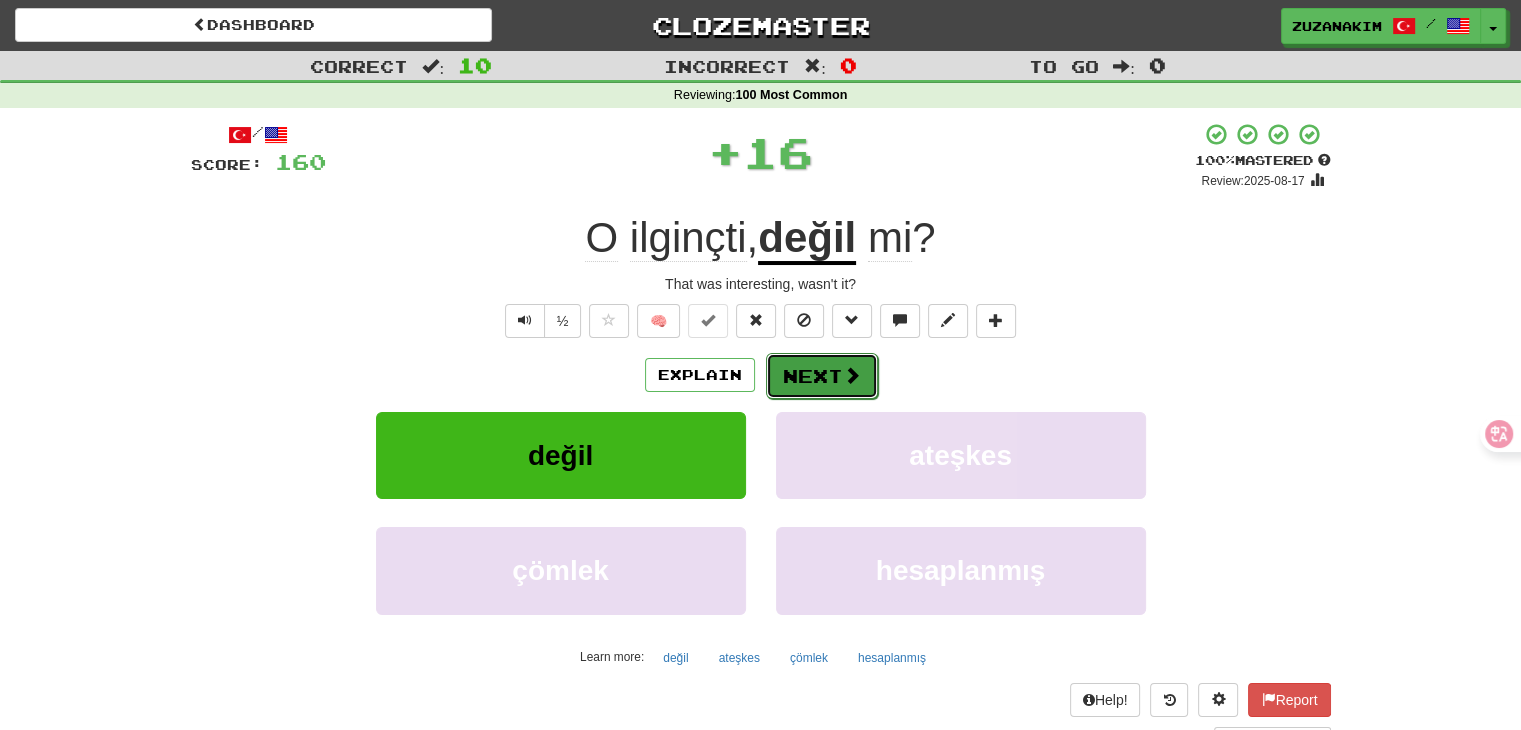 click on "Next" at bounding box center (822, 376) 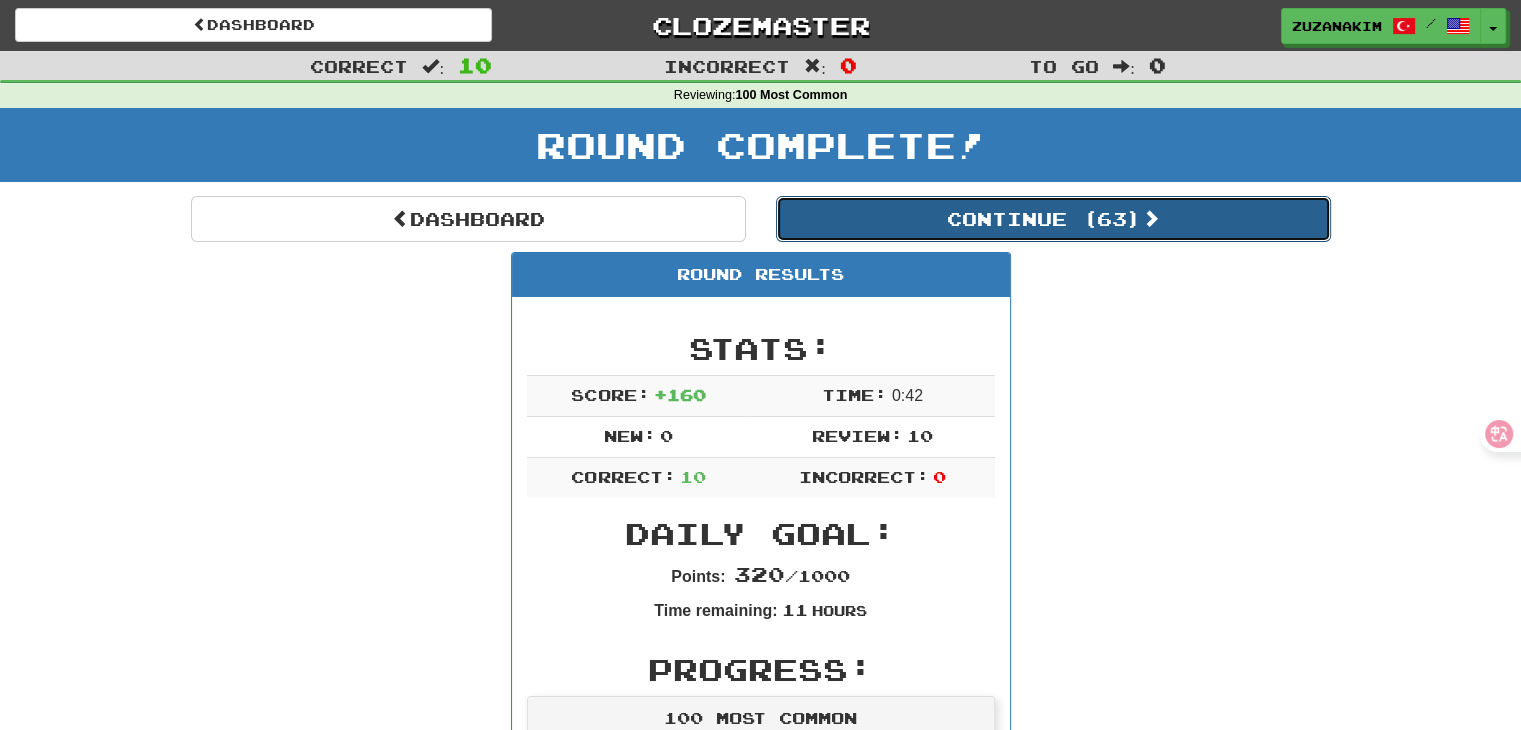 click on "Continue ( 63 )" at bounding box center (1053, 219) 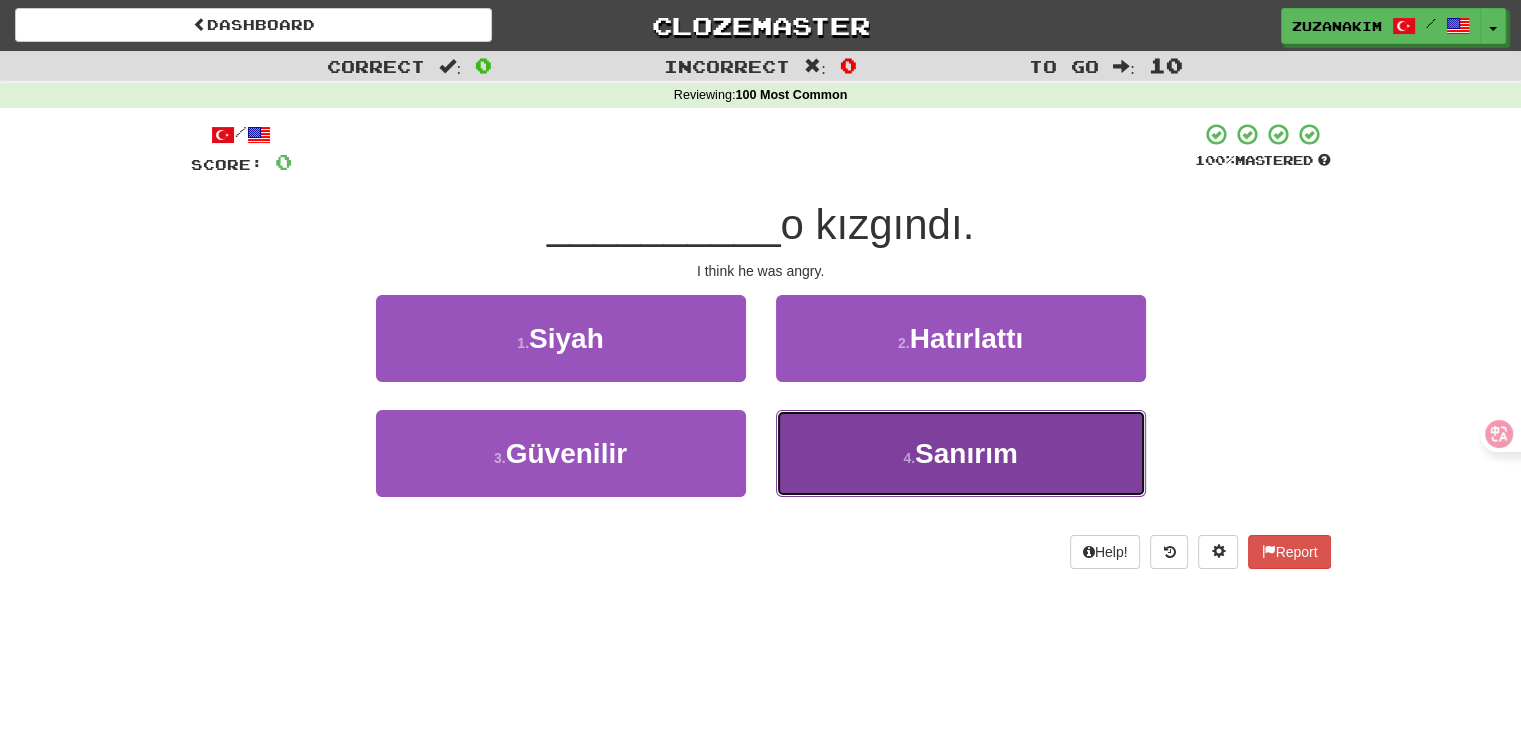 click on "Sanırım" at bounding box center [966, 453] 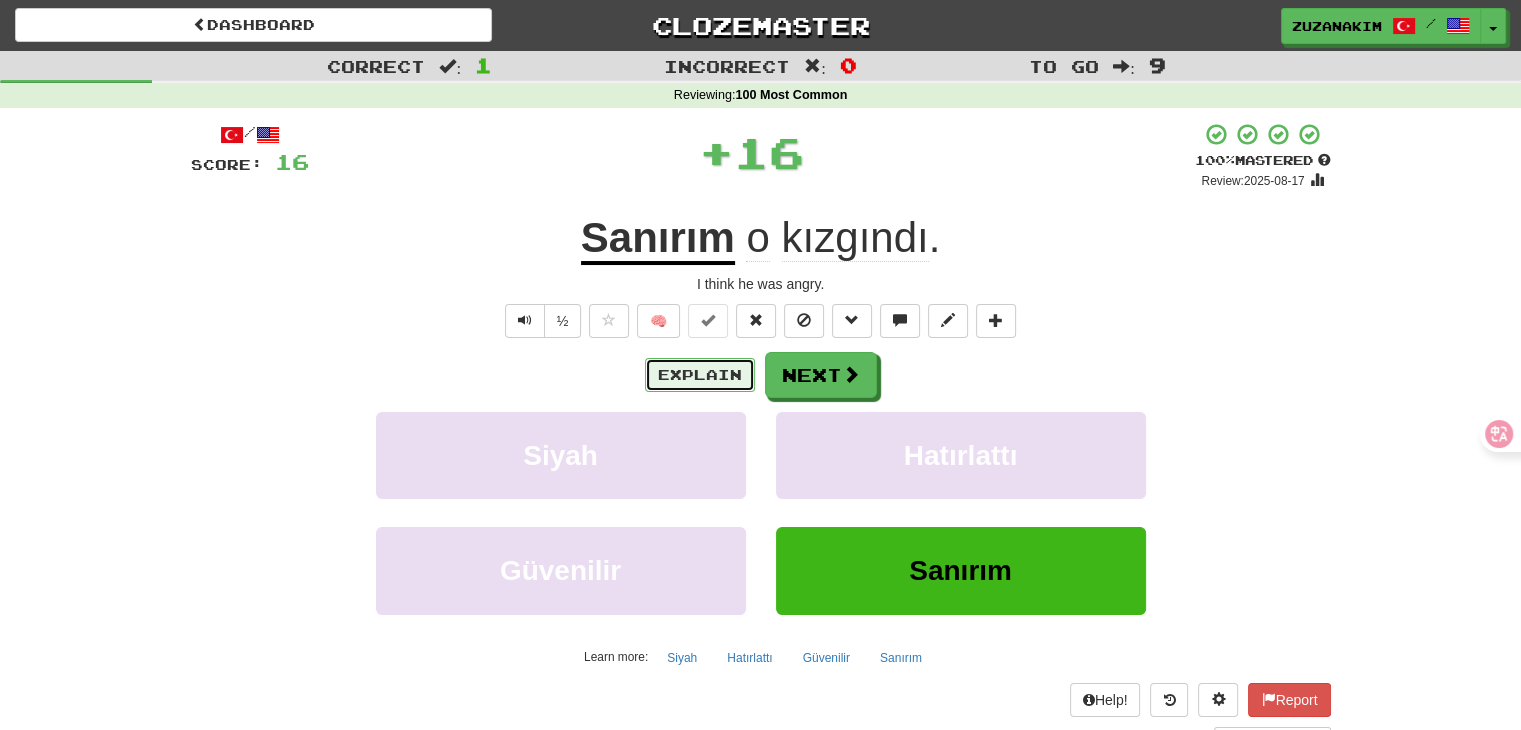 click on "Explain" at bounding box center [700, 375] 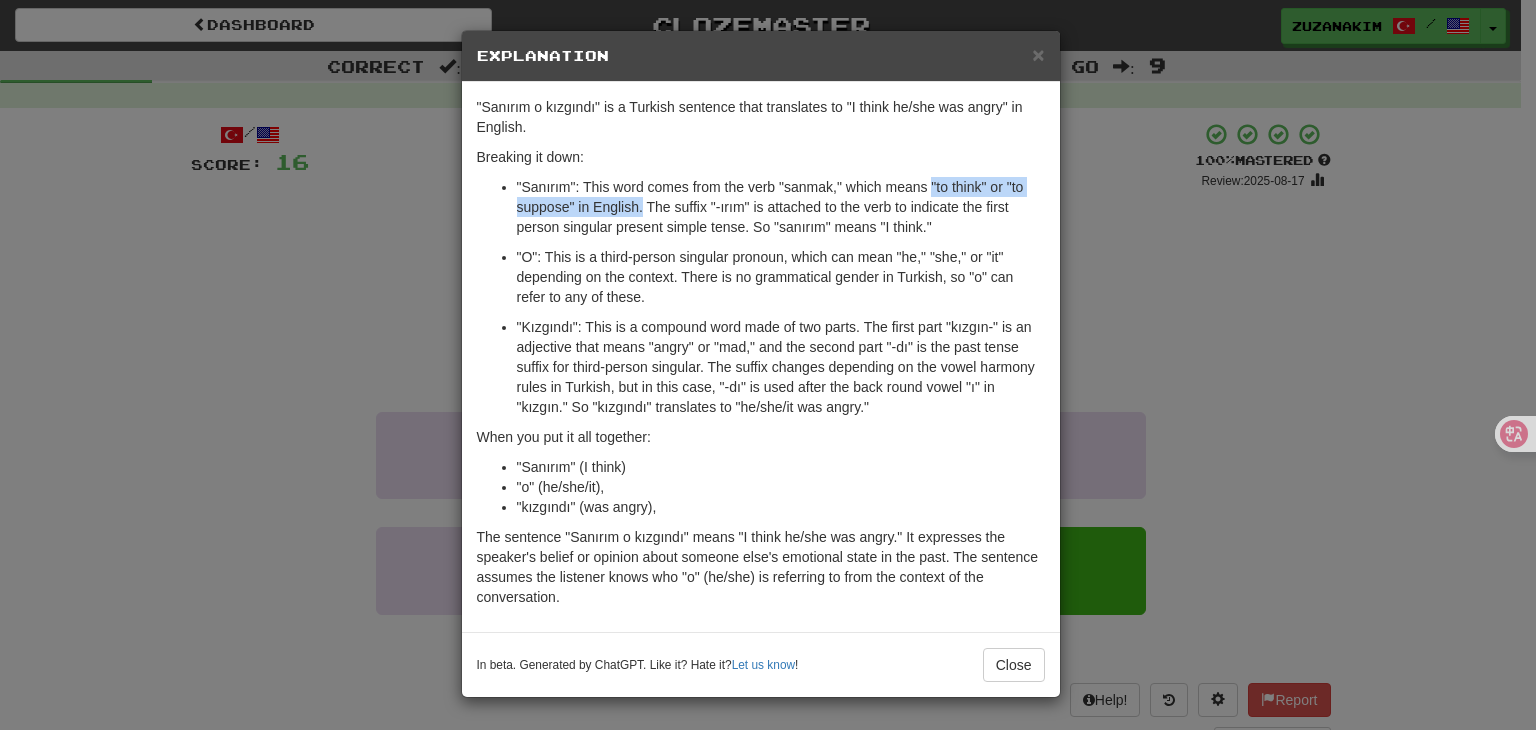 drag, startPoint x: 641, startPoint y: 197, endPoint x: 933, endPoint y: 196, distance: 292.0017 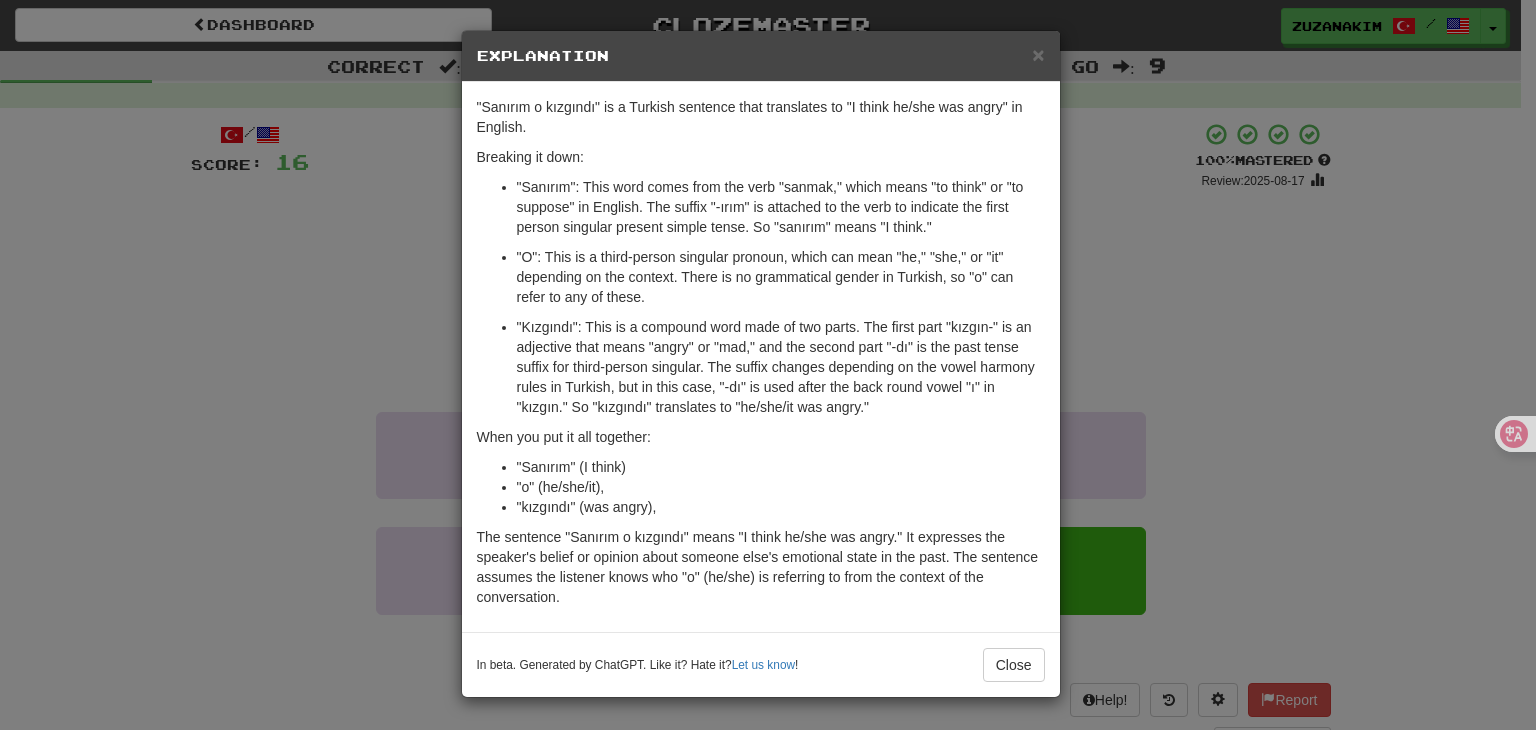 click on ""O": This is a third-person singular pronoun, which can mean "he," "she," or "it" depending on the context. There is no grammatical gender in Turkish, so "o" can refer to any of these." at bounding box center [781, 277] 